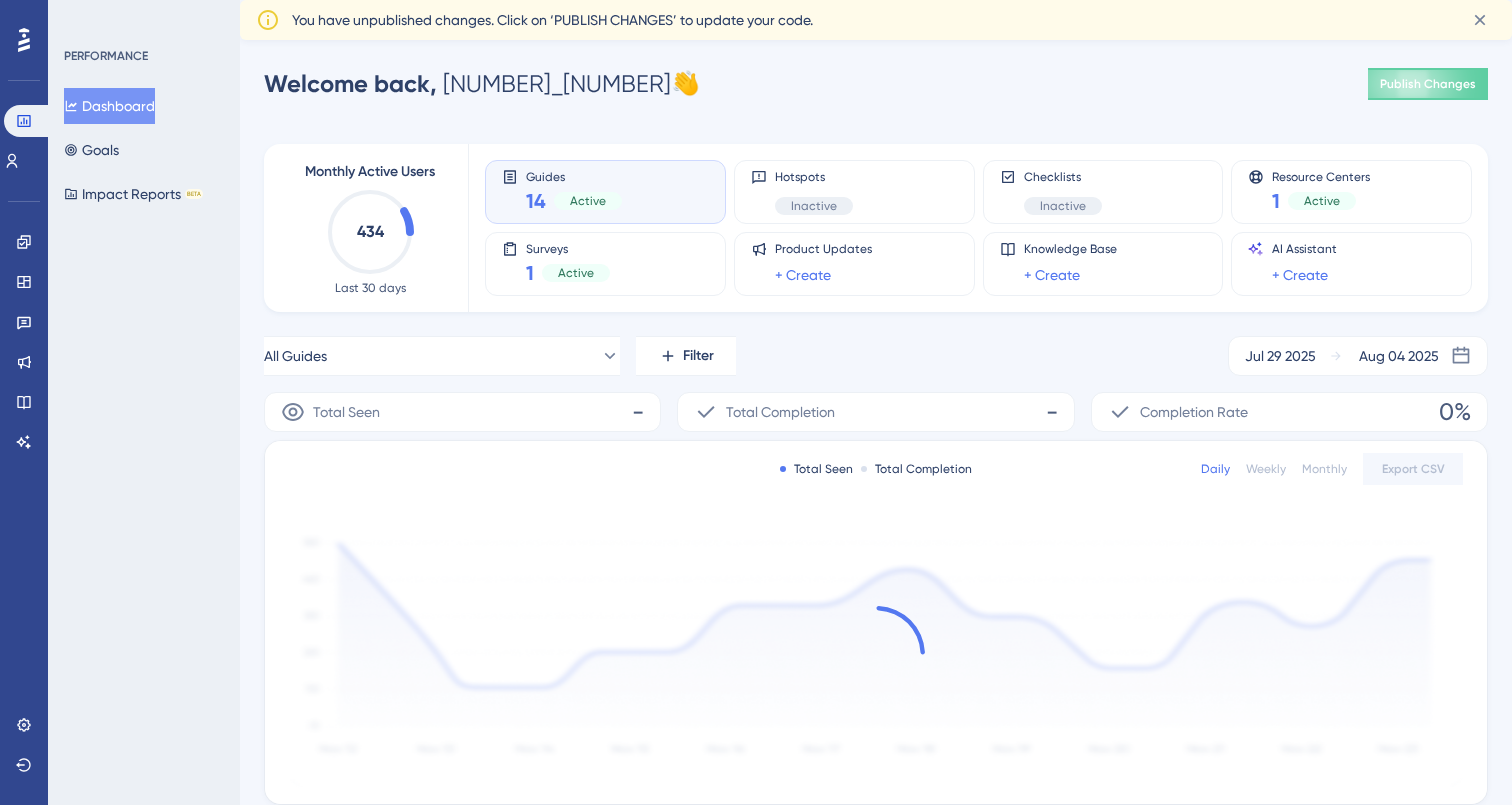 scroll, scrollTop: 0, scrollLeft: 0, axis: both 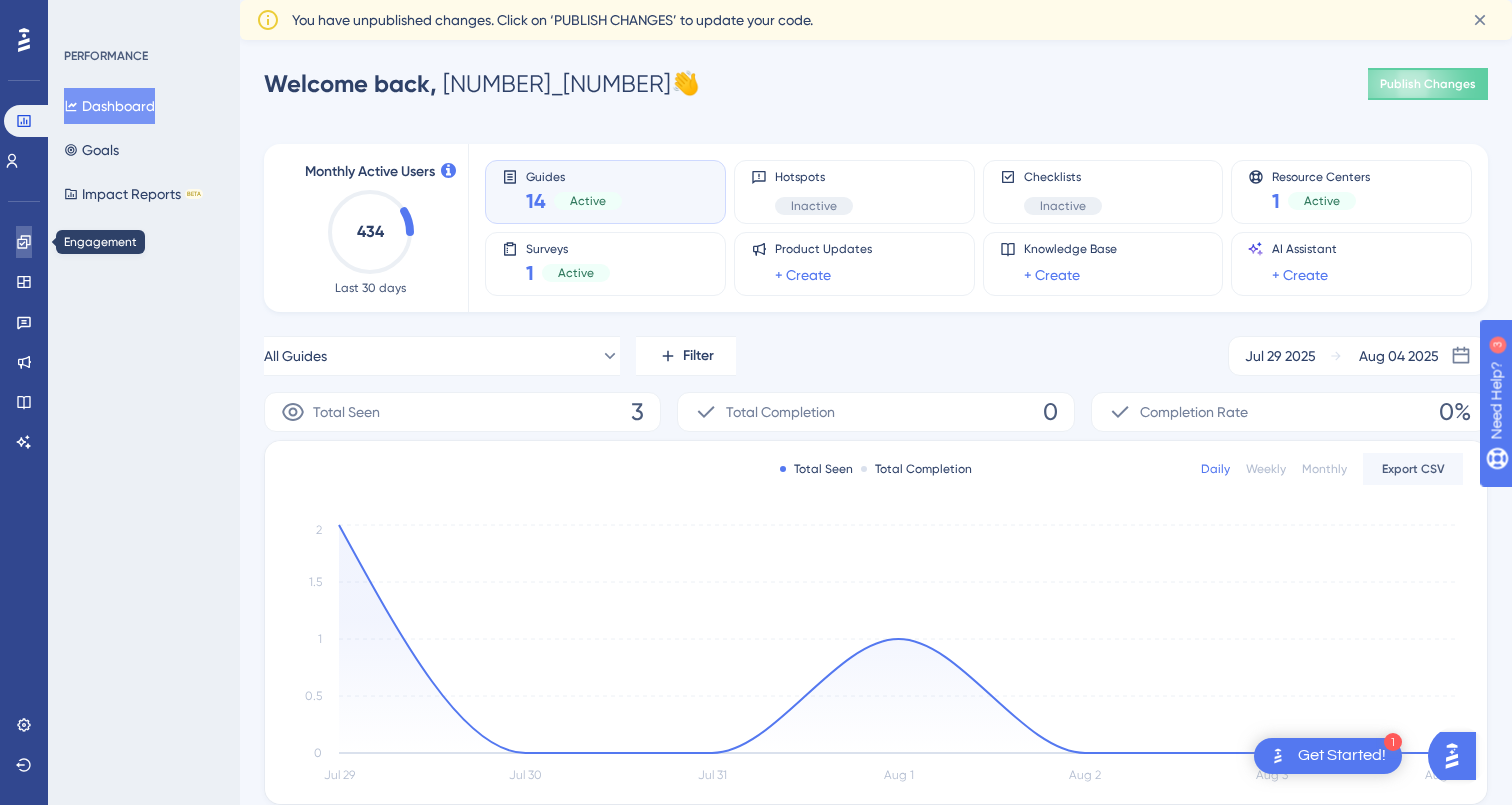 click 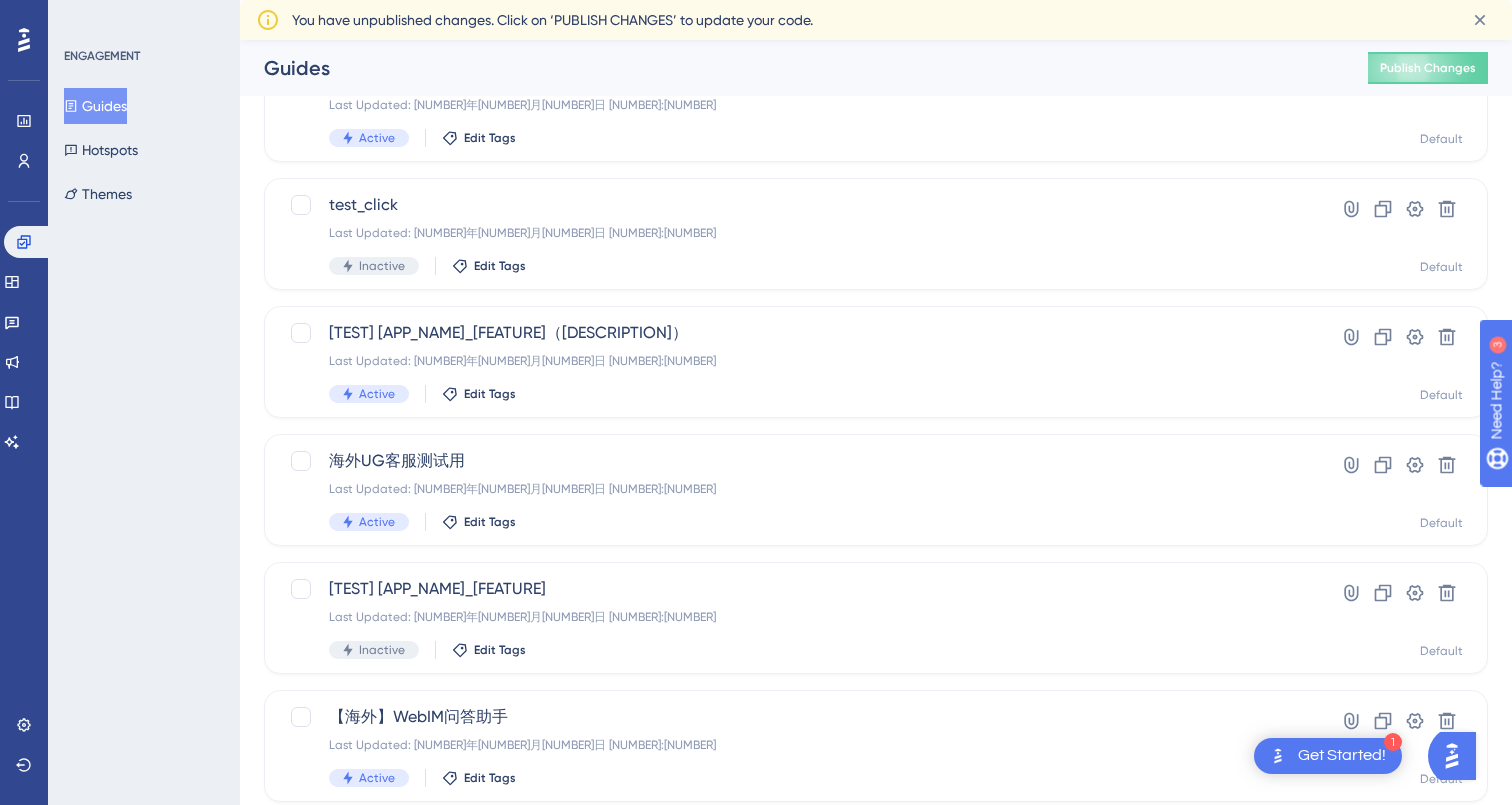 scroll, scrollTop: 0, scrollLeft: 0, axis: both 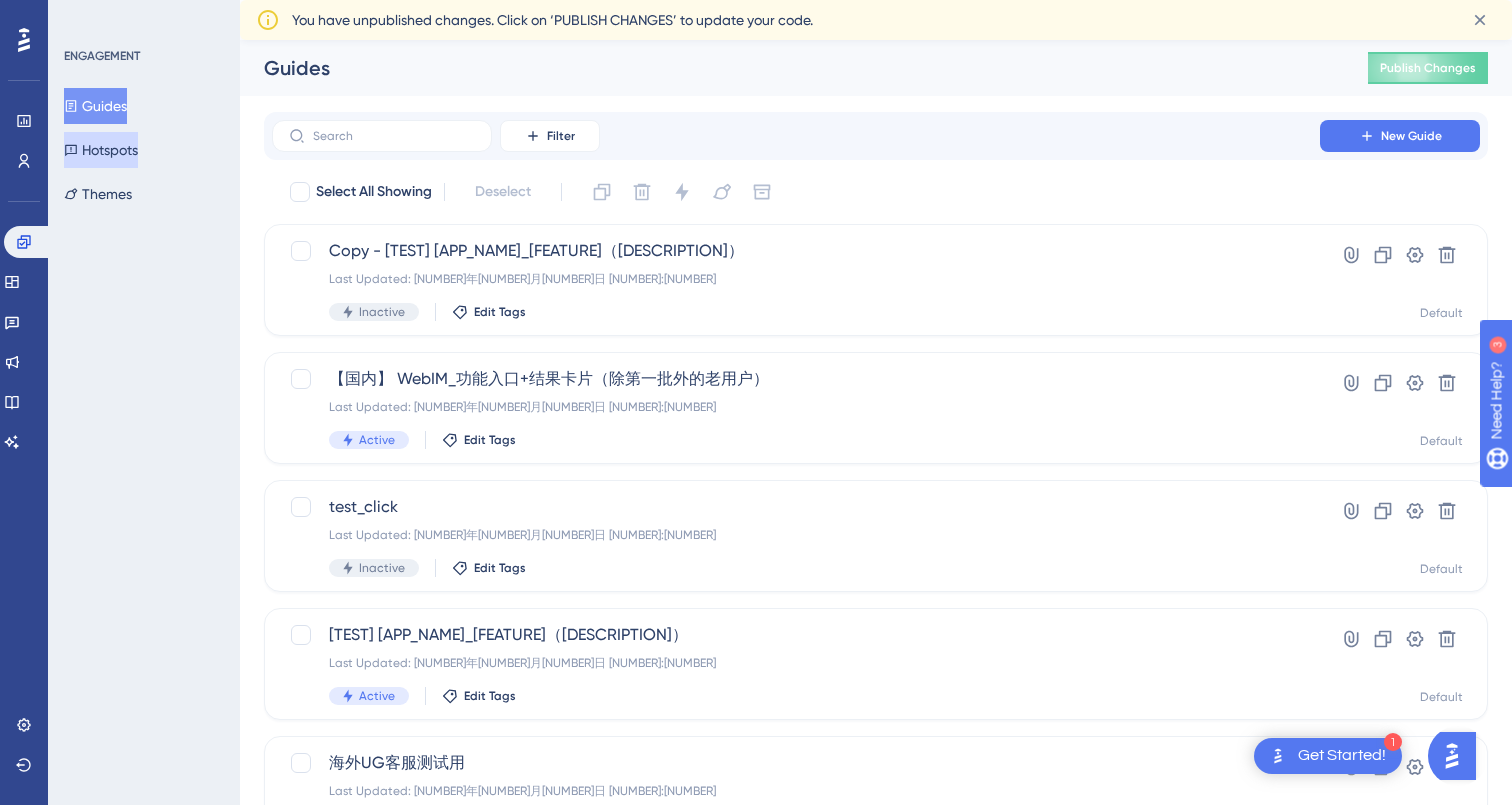 click on "Hotspots" at bounding box center (101, 150) 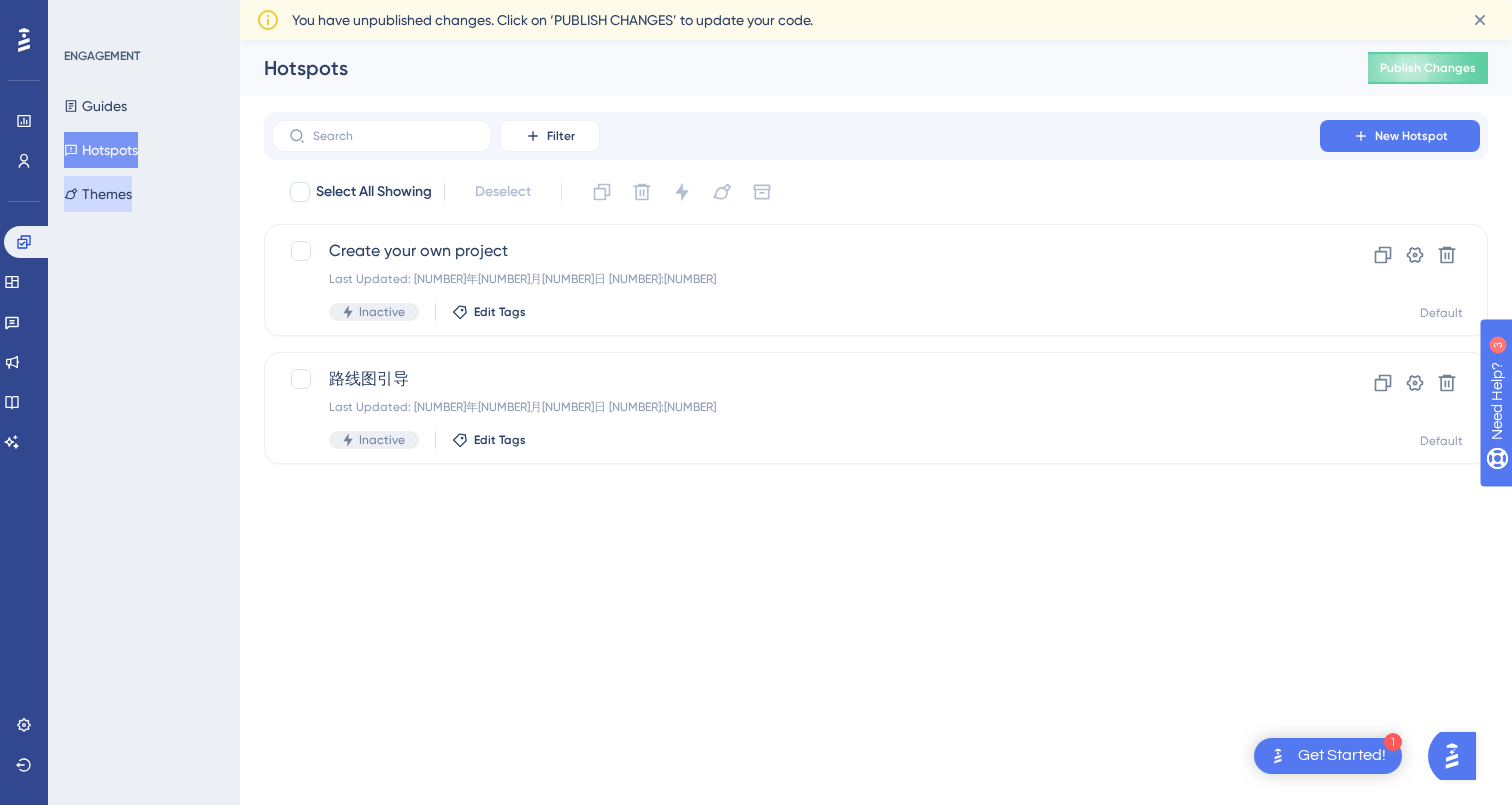 click on "Themes" at bounding box center [98, 194] 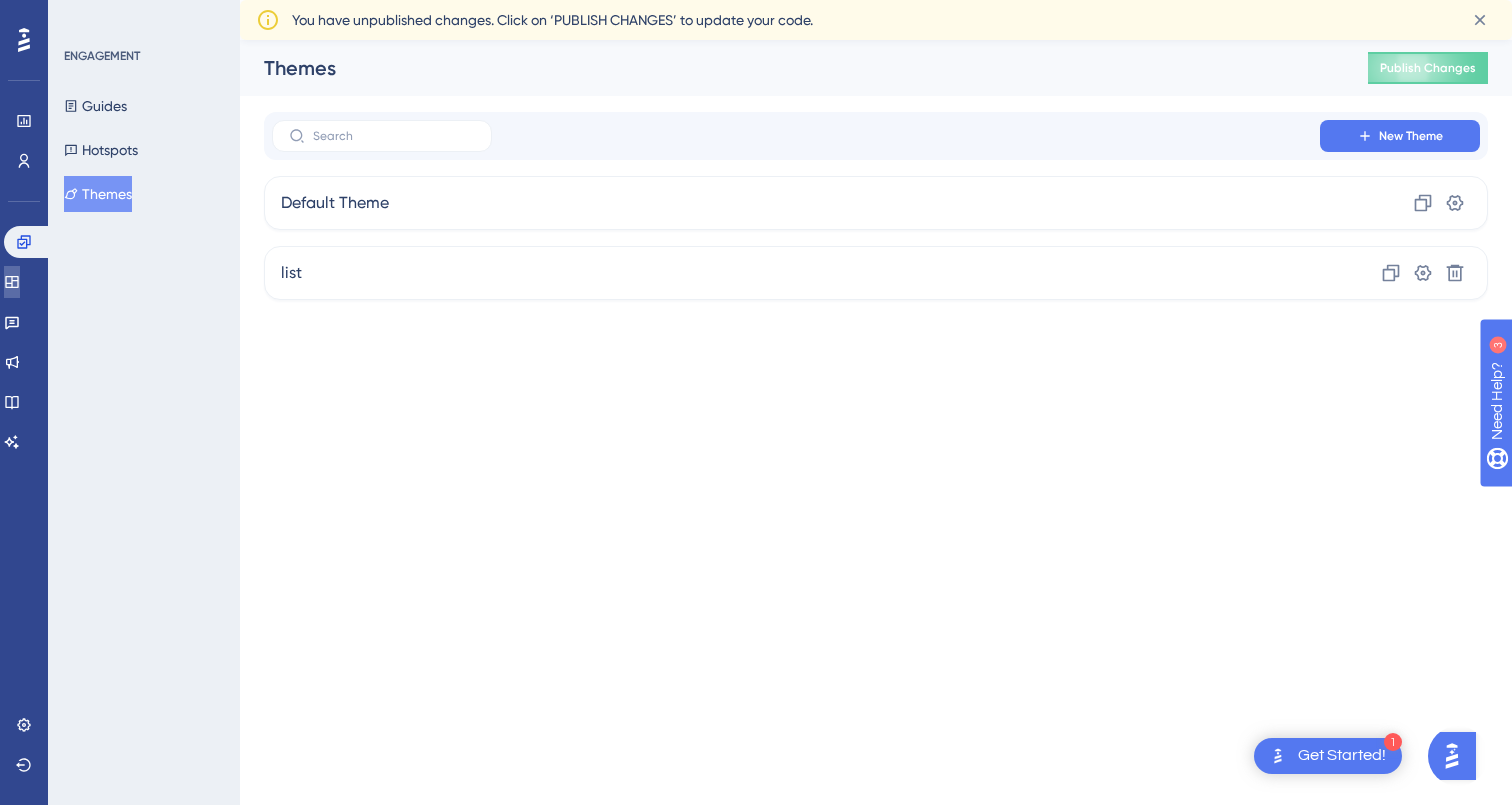 click at bounding box center (12, 282) 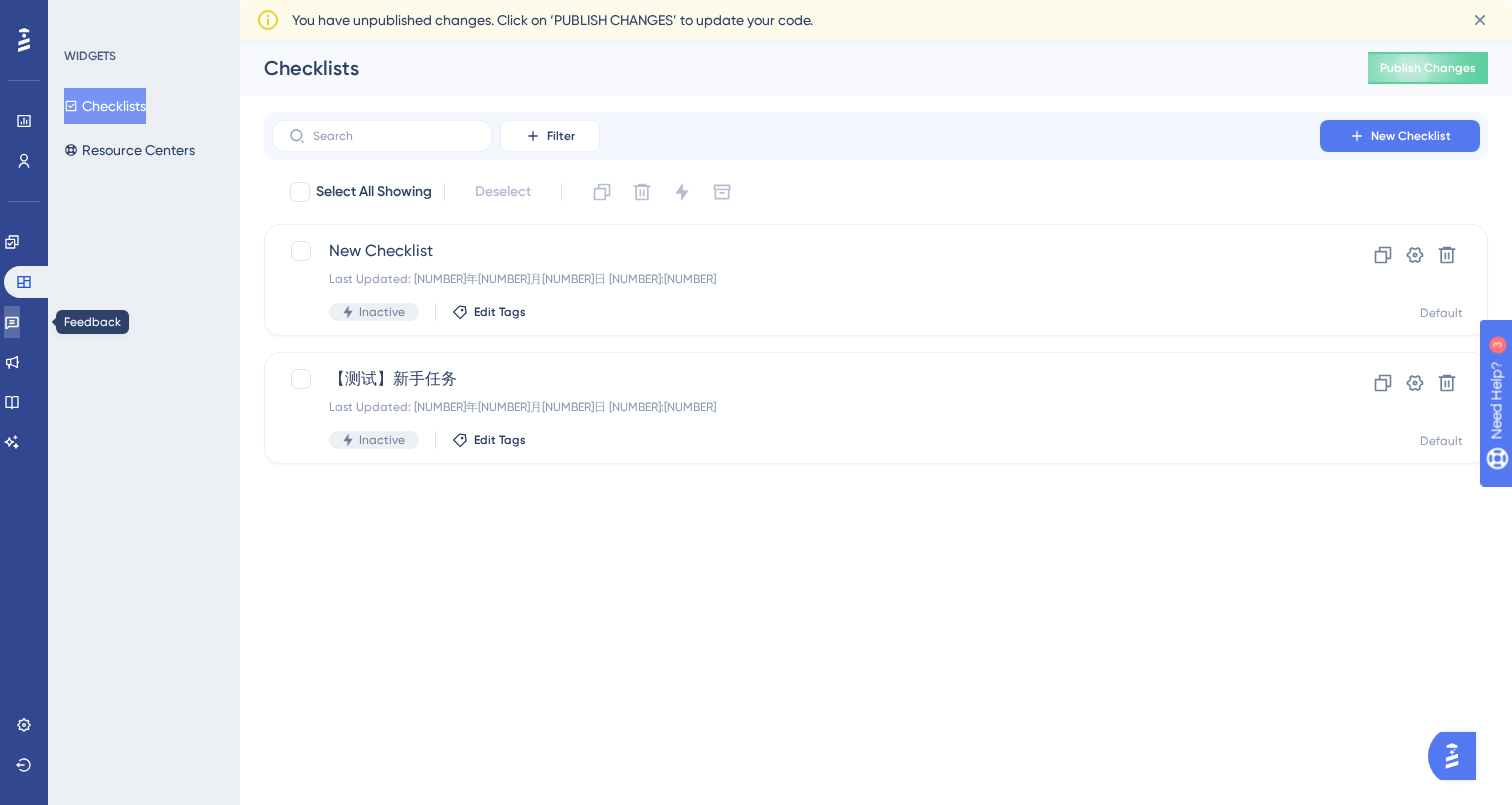 click at bounding box center (12, 322) 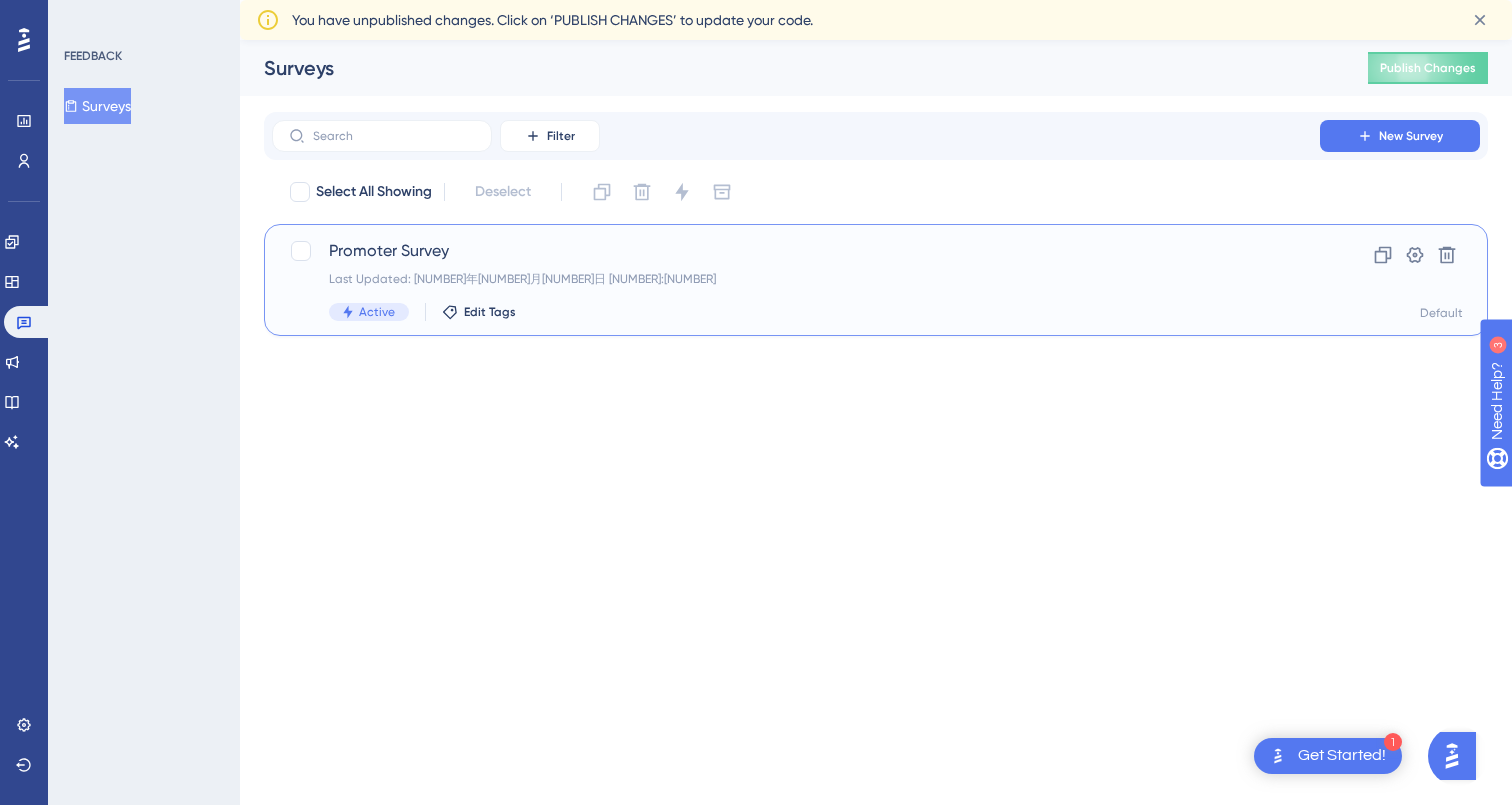 click on "Promoter Survey" at bounding box center [796, 251] 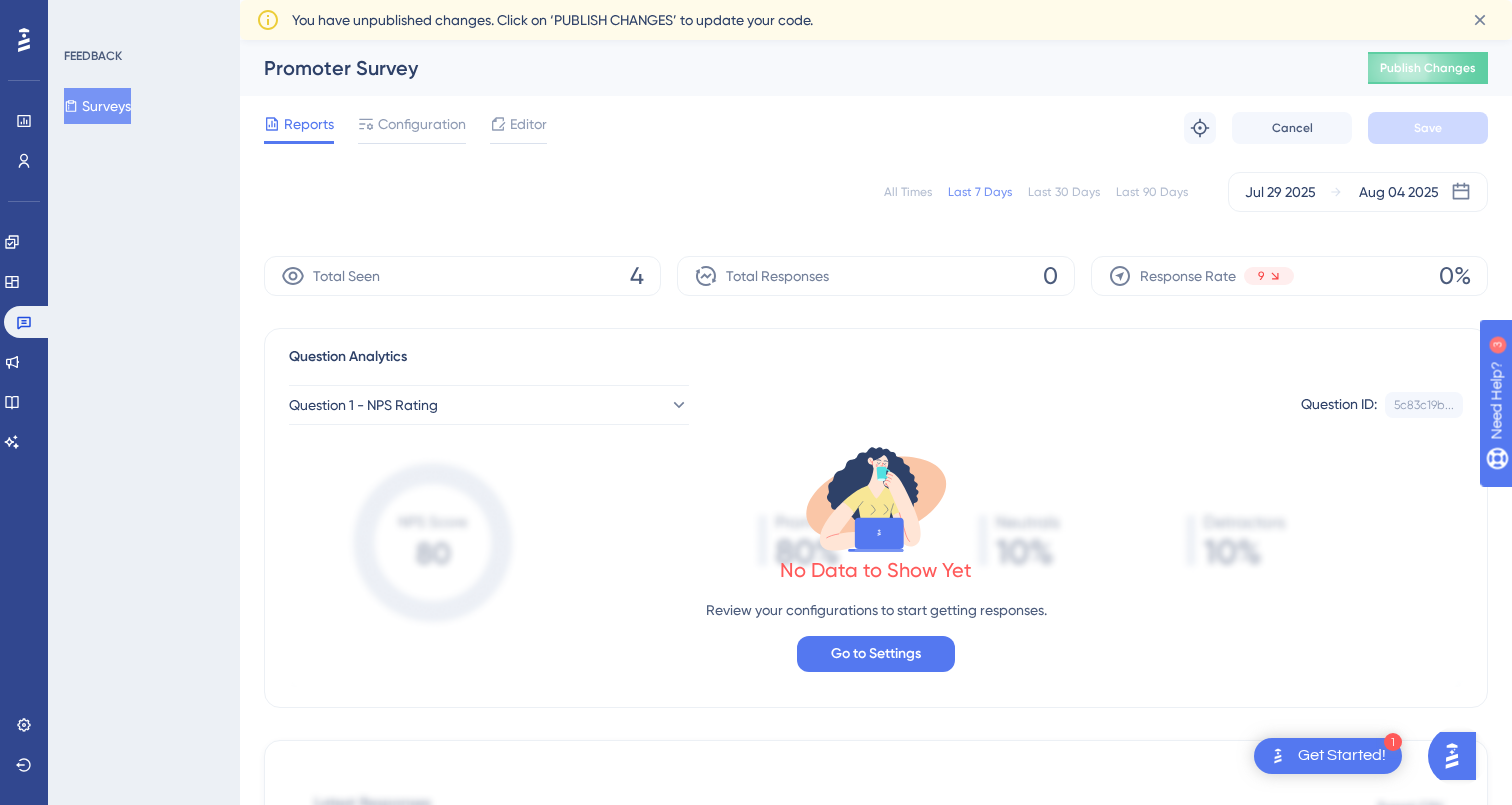 click on "Last 90 Days" at bounding box center (1152, 192) 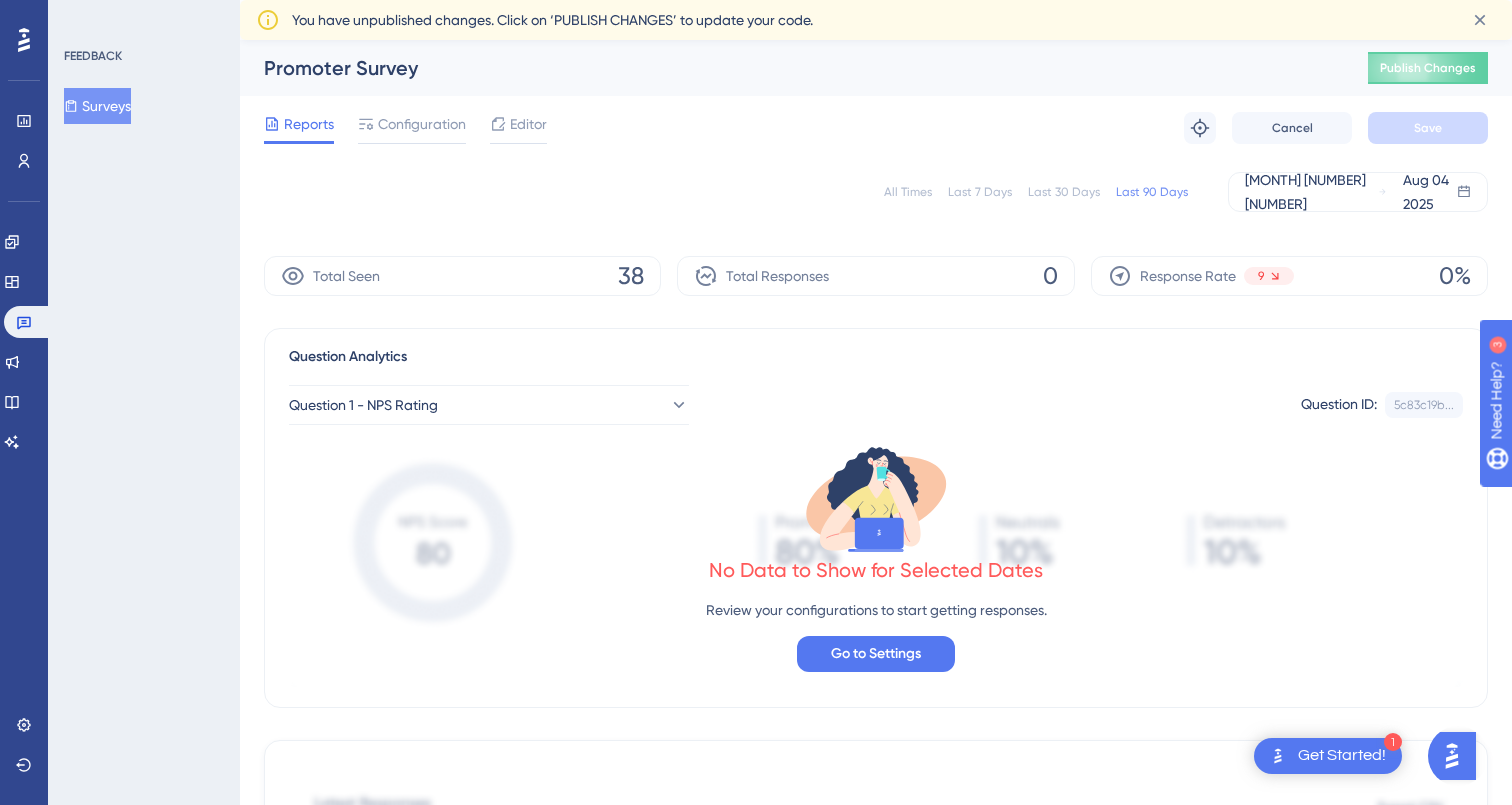 click on "All Times" at bounding box center (908, 192) 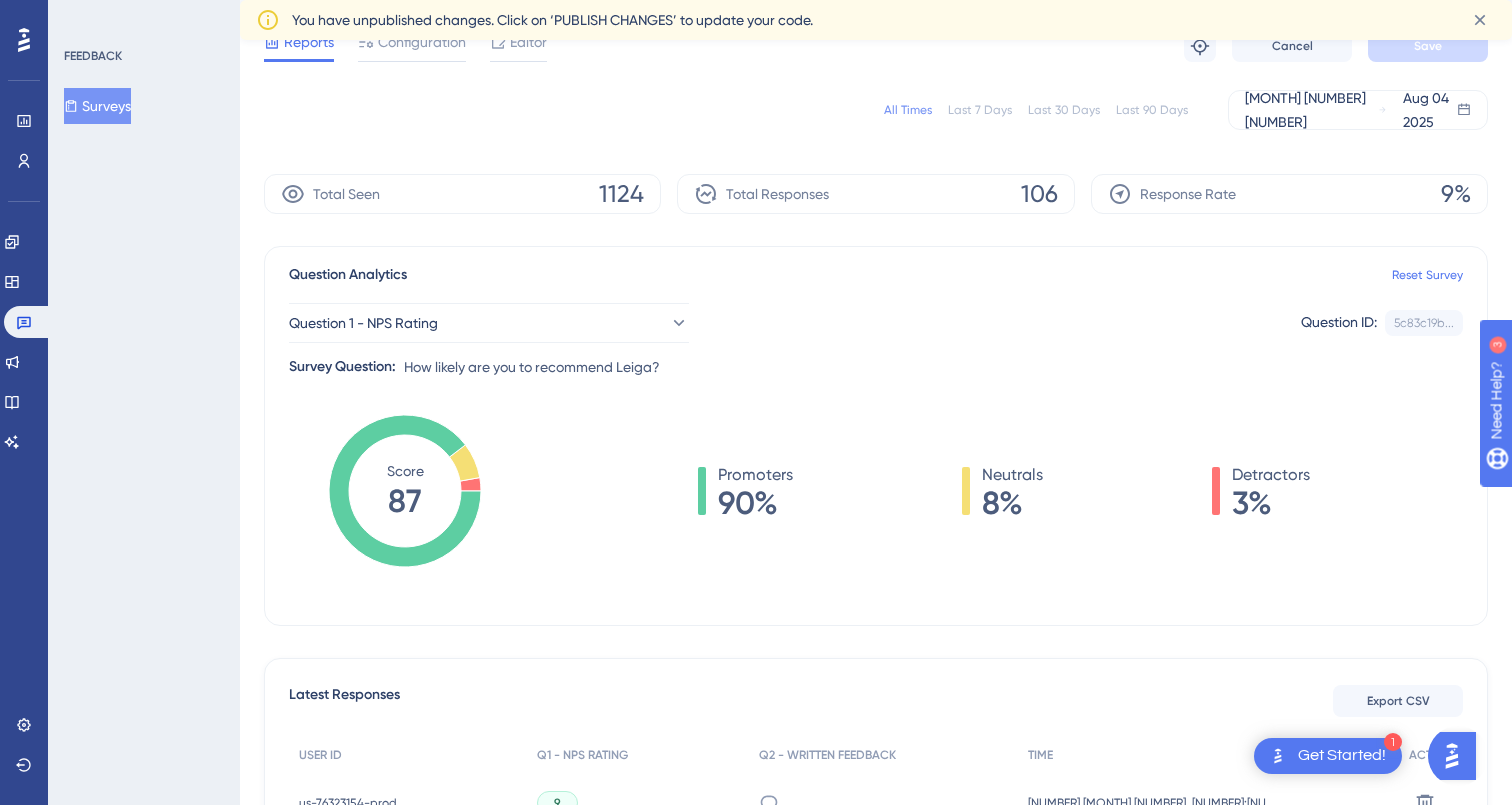 scroll, scrollTop: 84, scrollLeft: 0, axis: vertical 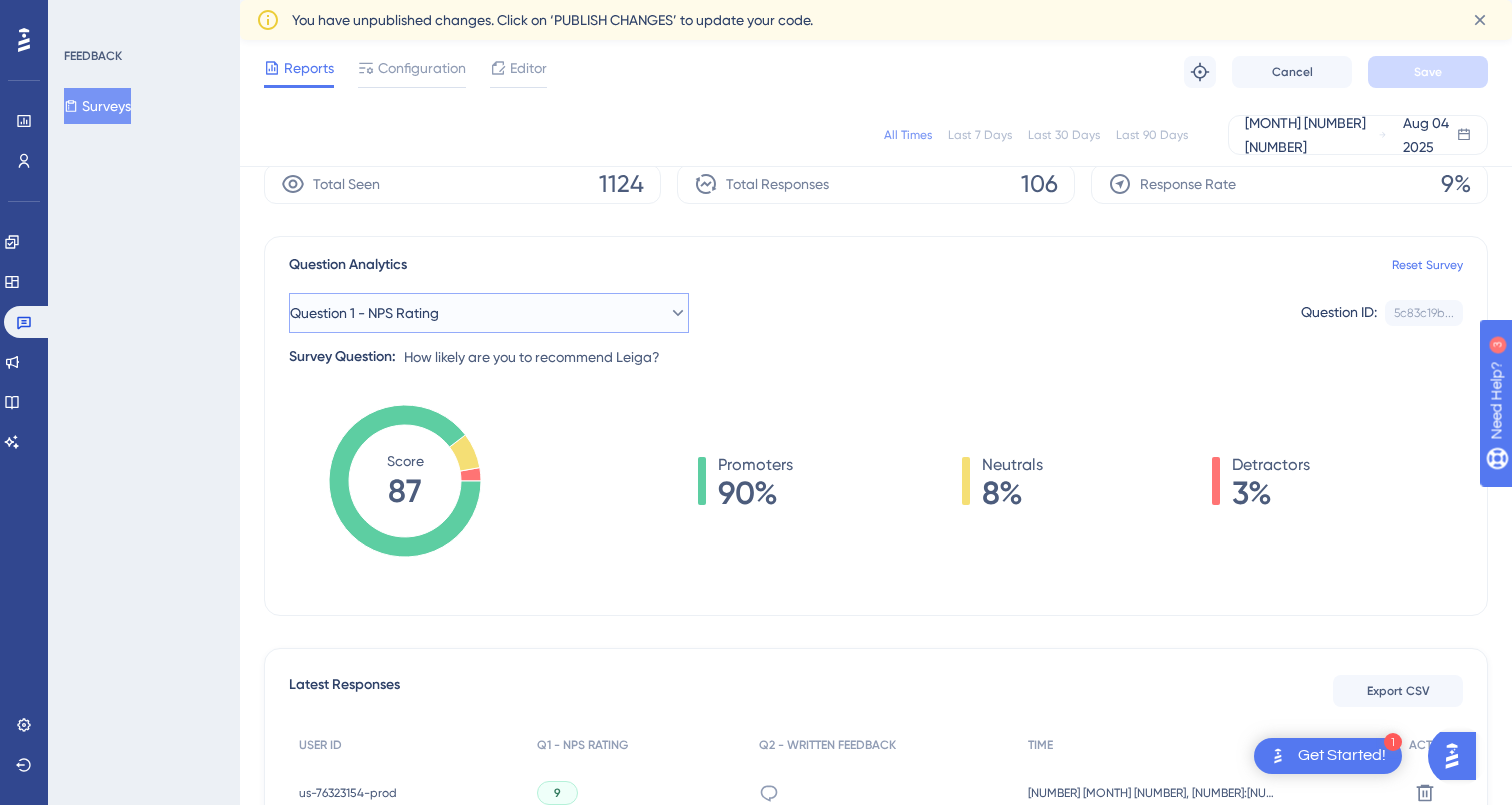 click on "Question 1 - NPS Rating" at bounding box center (489, 313) 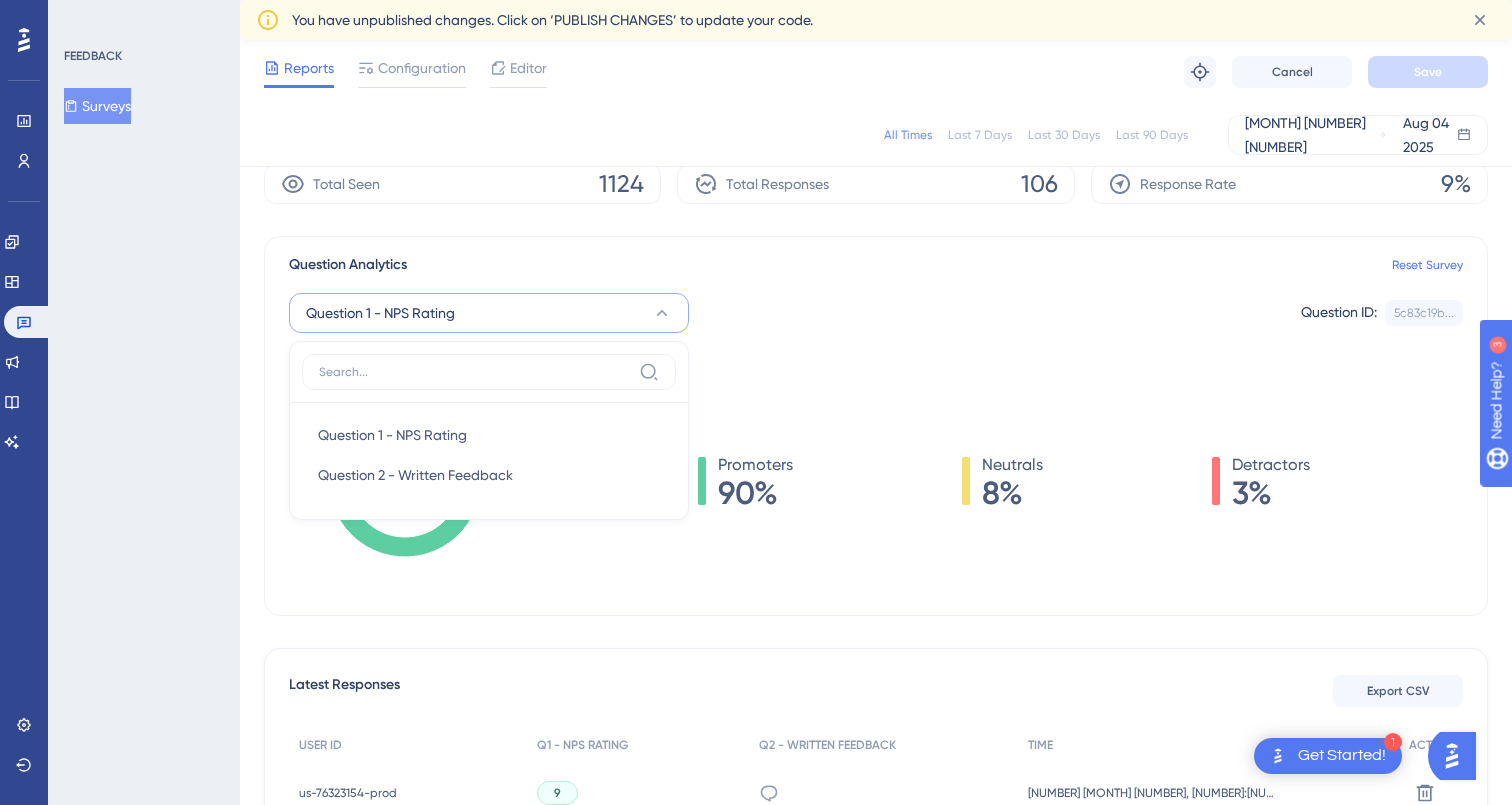 click on "Question 1 - NPS Rating Question 1 - NPS Rating Question 1 - NPS Rating Question 2 - Written Feedback Question 2 - Written Feedback Question ID: [ID] Copy" at bounding box center [876, 313] 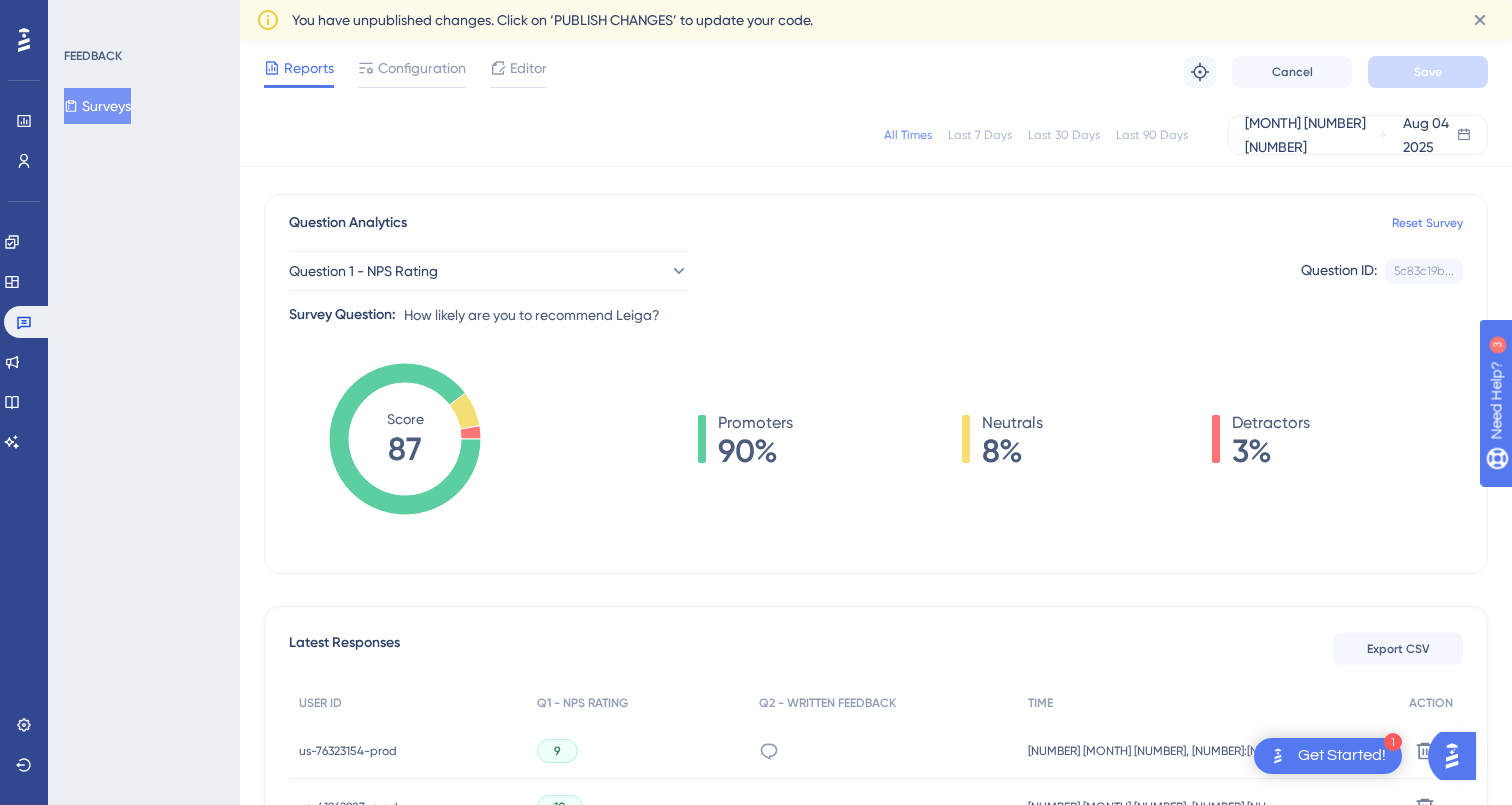 scroll, scrollTop: 0, scrollLeft: 0, axis: both 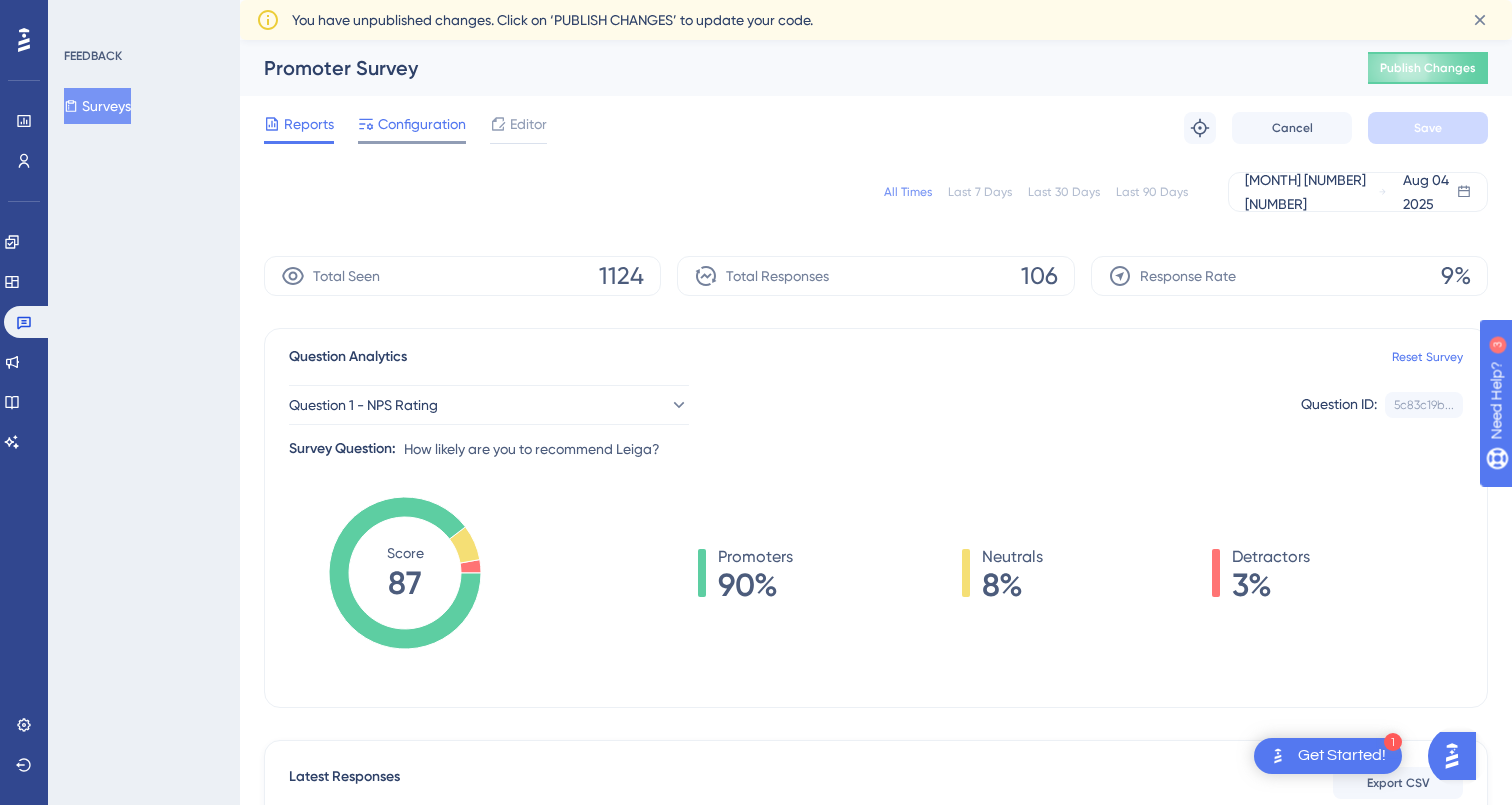 click on "Configuration" at bounding box center [422, 124] 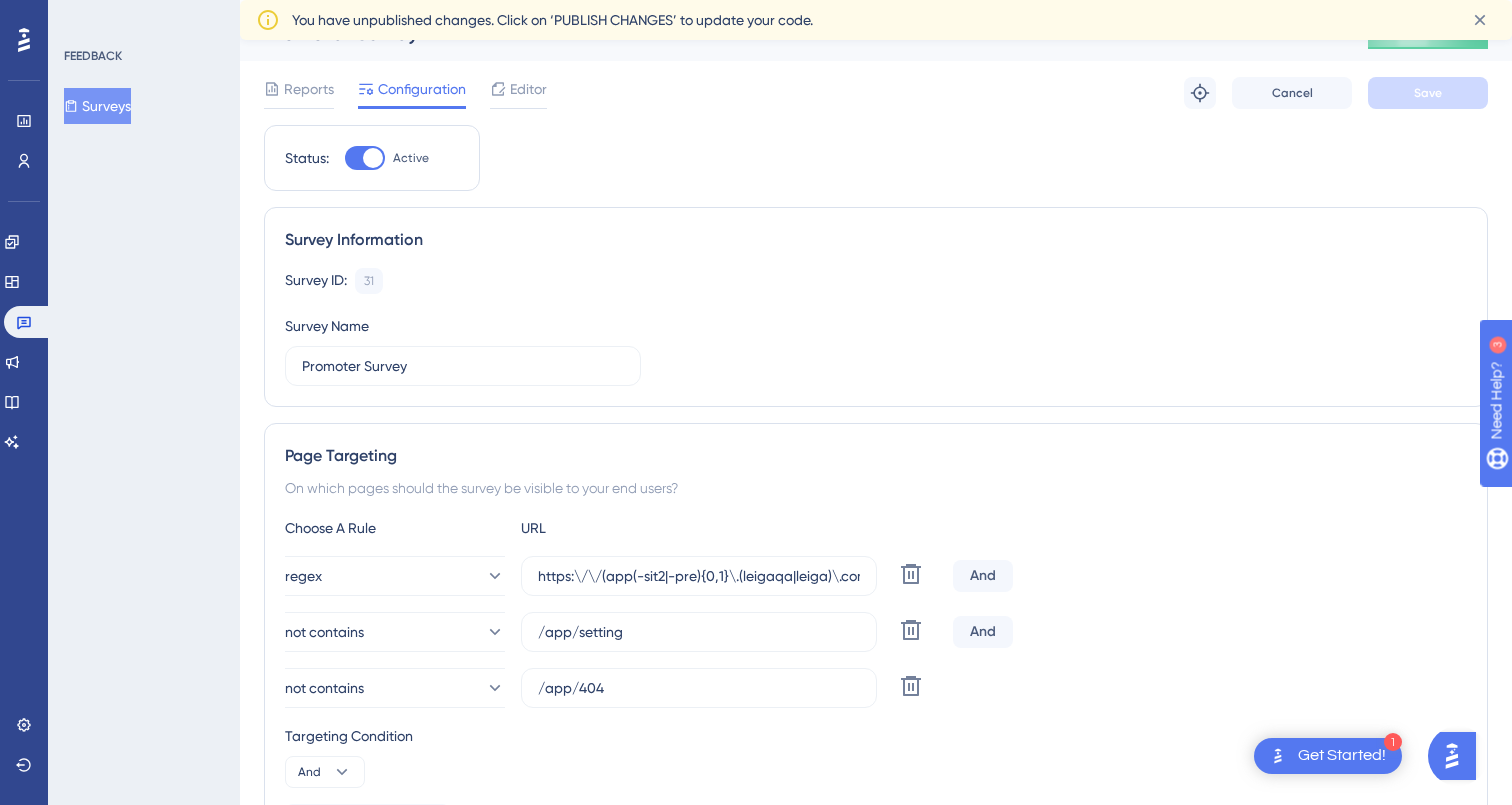 scroll, scrollTop: 0, scrollLeft: 0, axis: both 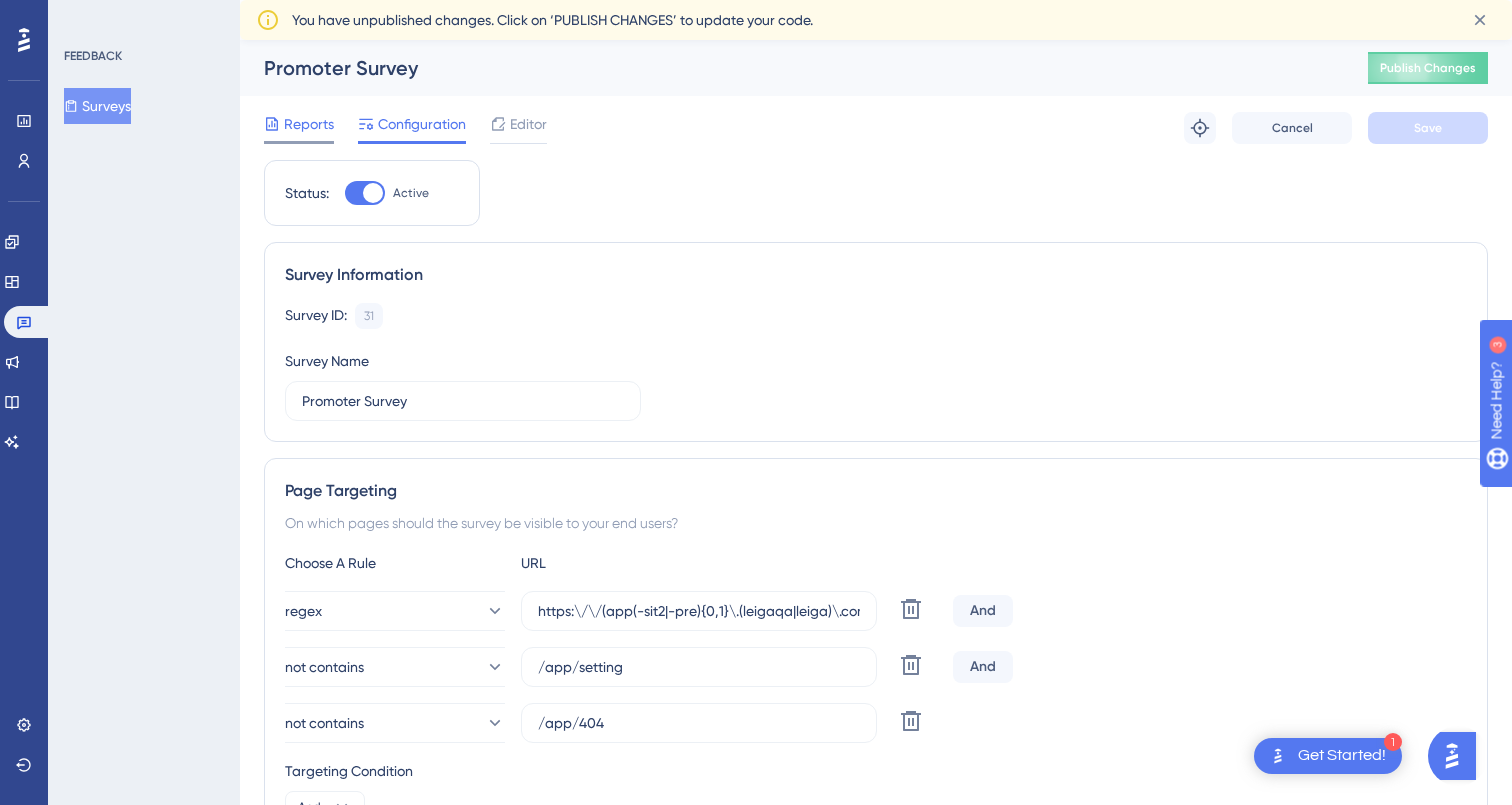 click on "Reports" at bounding box center (309, 124) 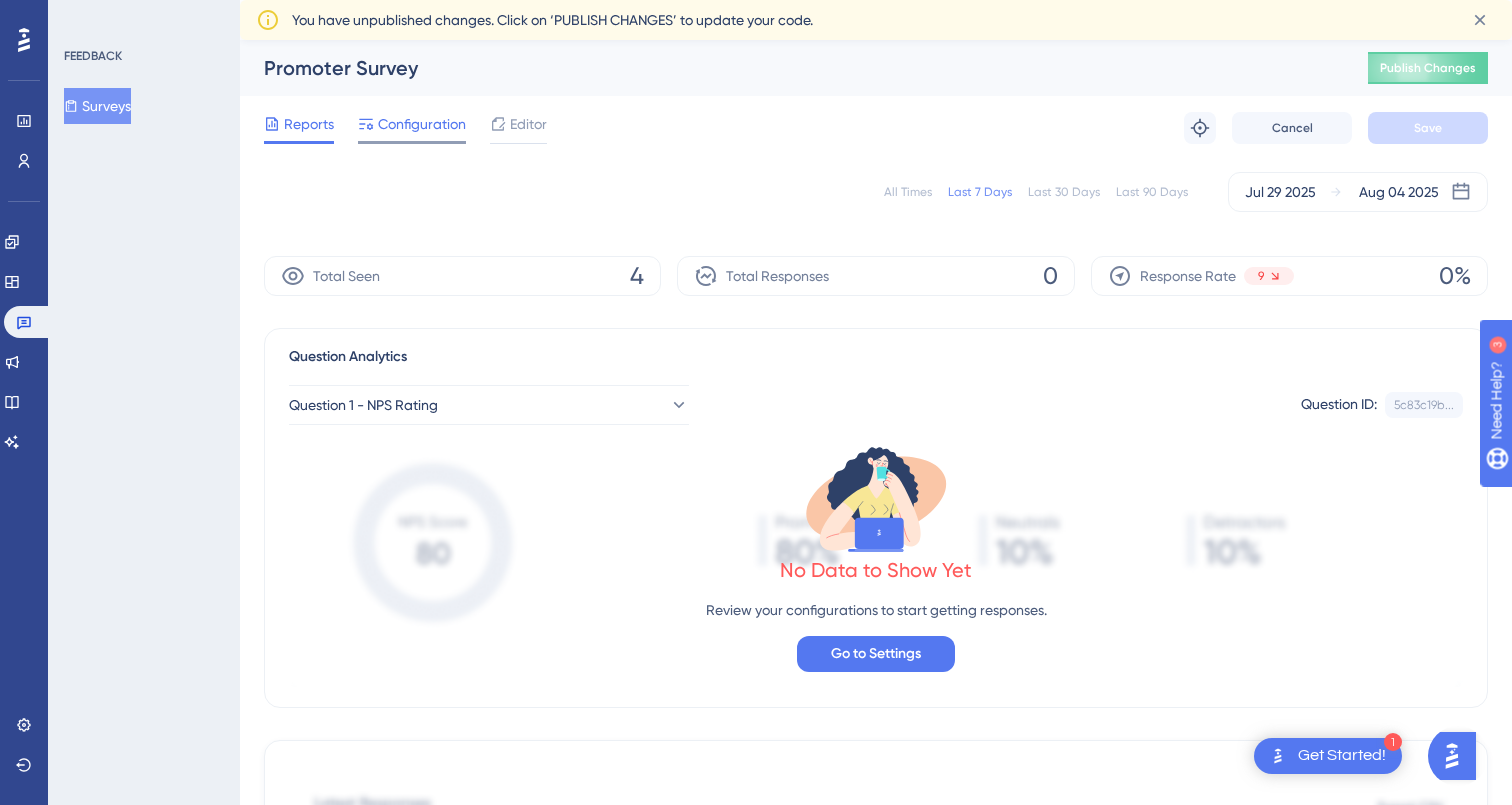 click on "Configuration" at bounding box center [422, 124] 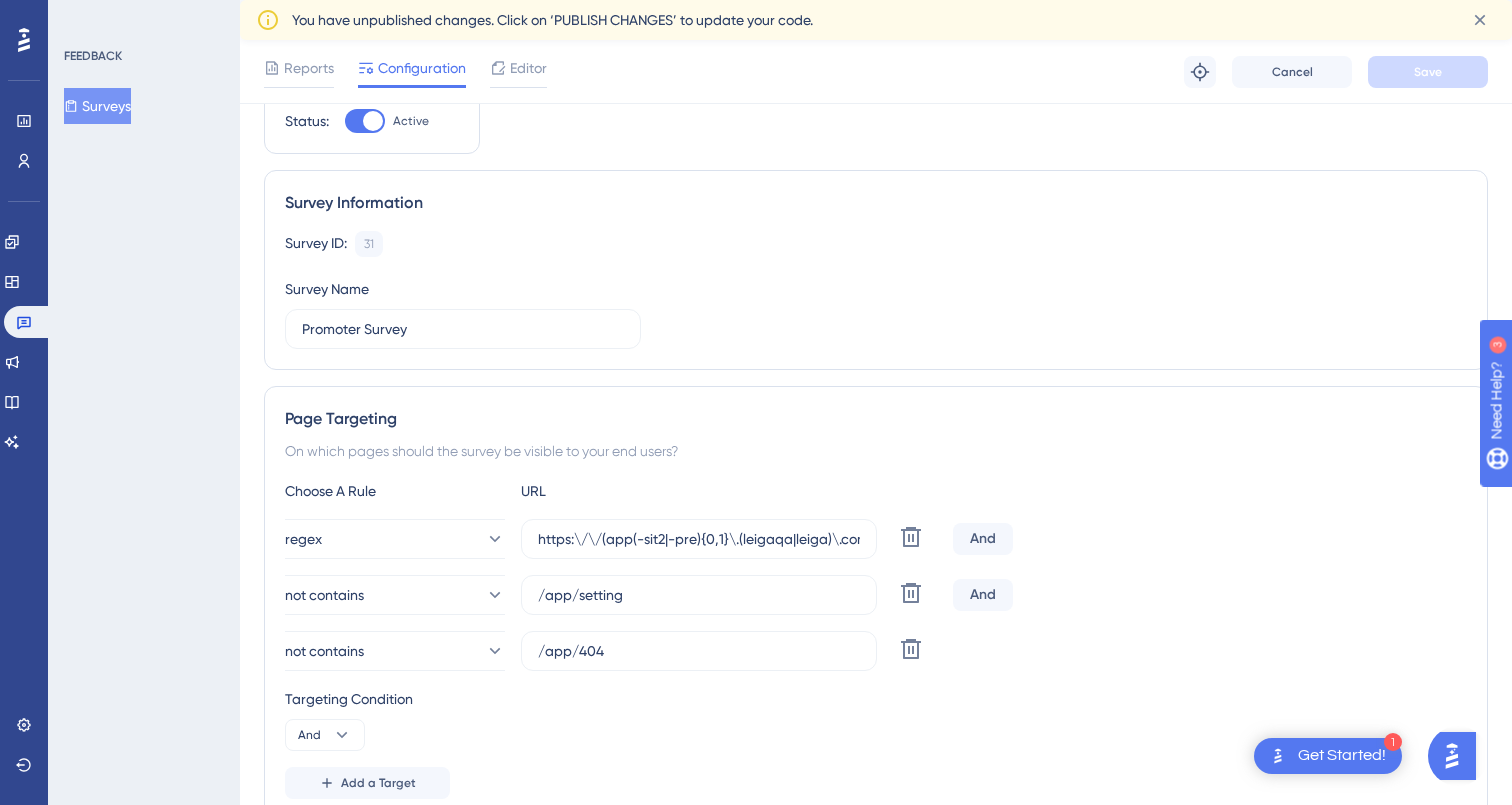 scroll, scrollTop: 0, scrollLeft: 0, axis: both 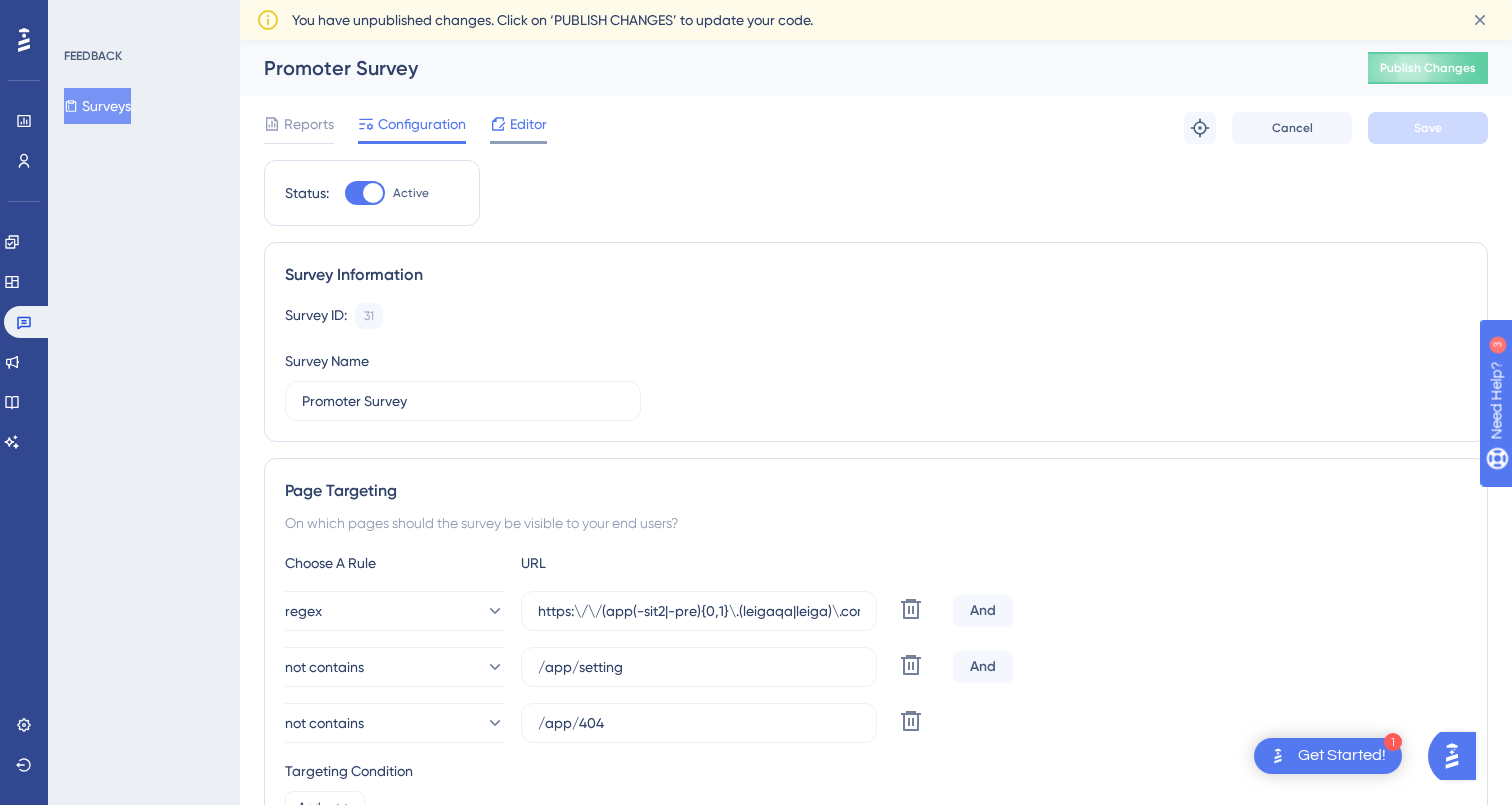 click 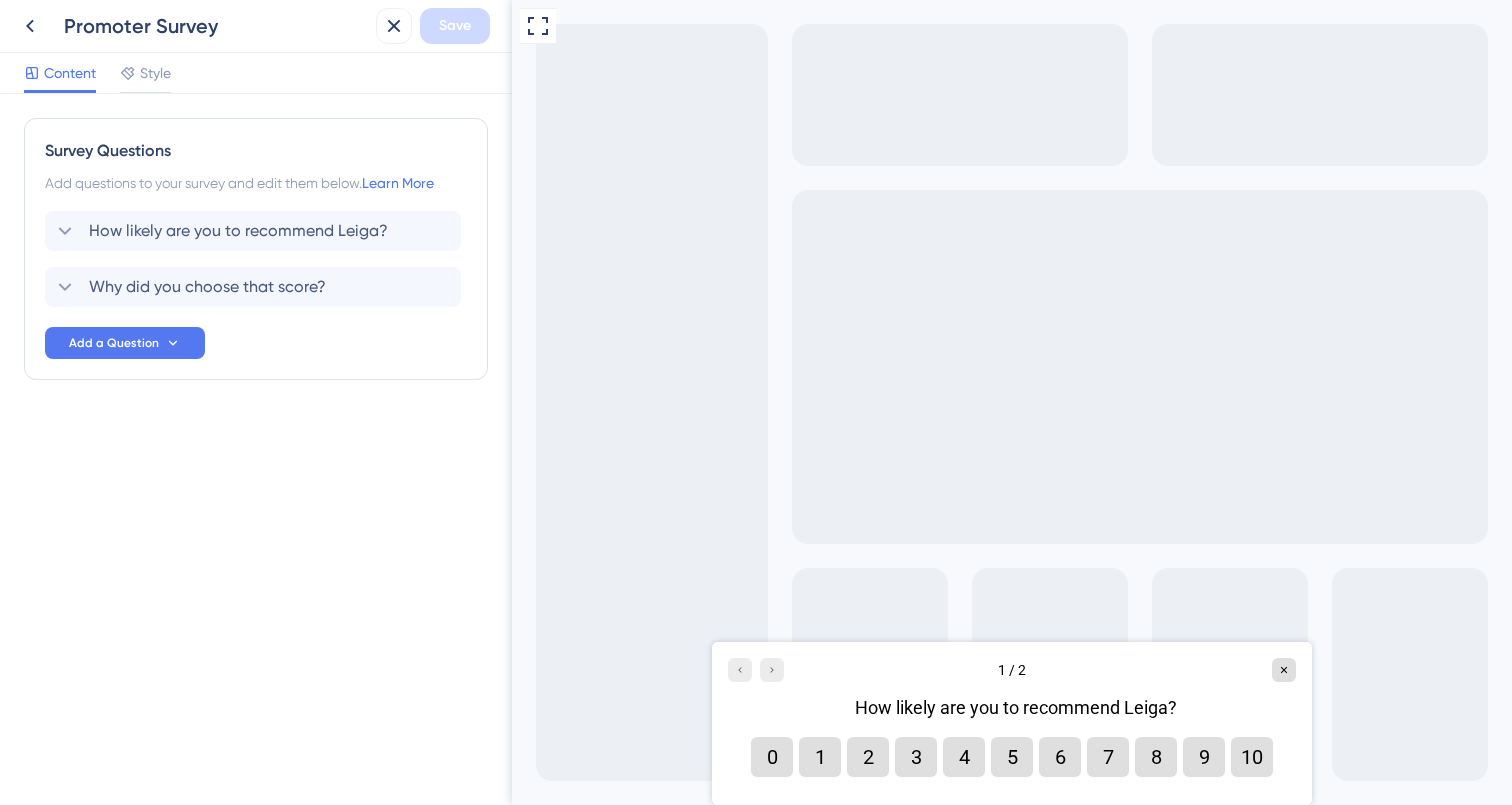 scroll, scrollTop: 0, scrollLeft: 0, axis: both 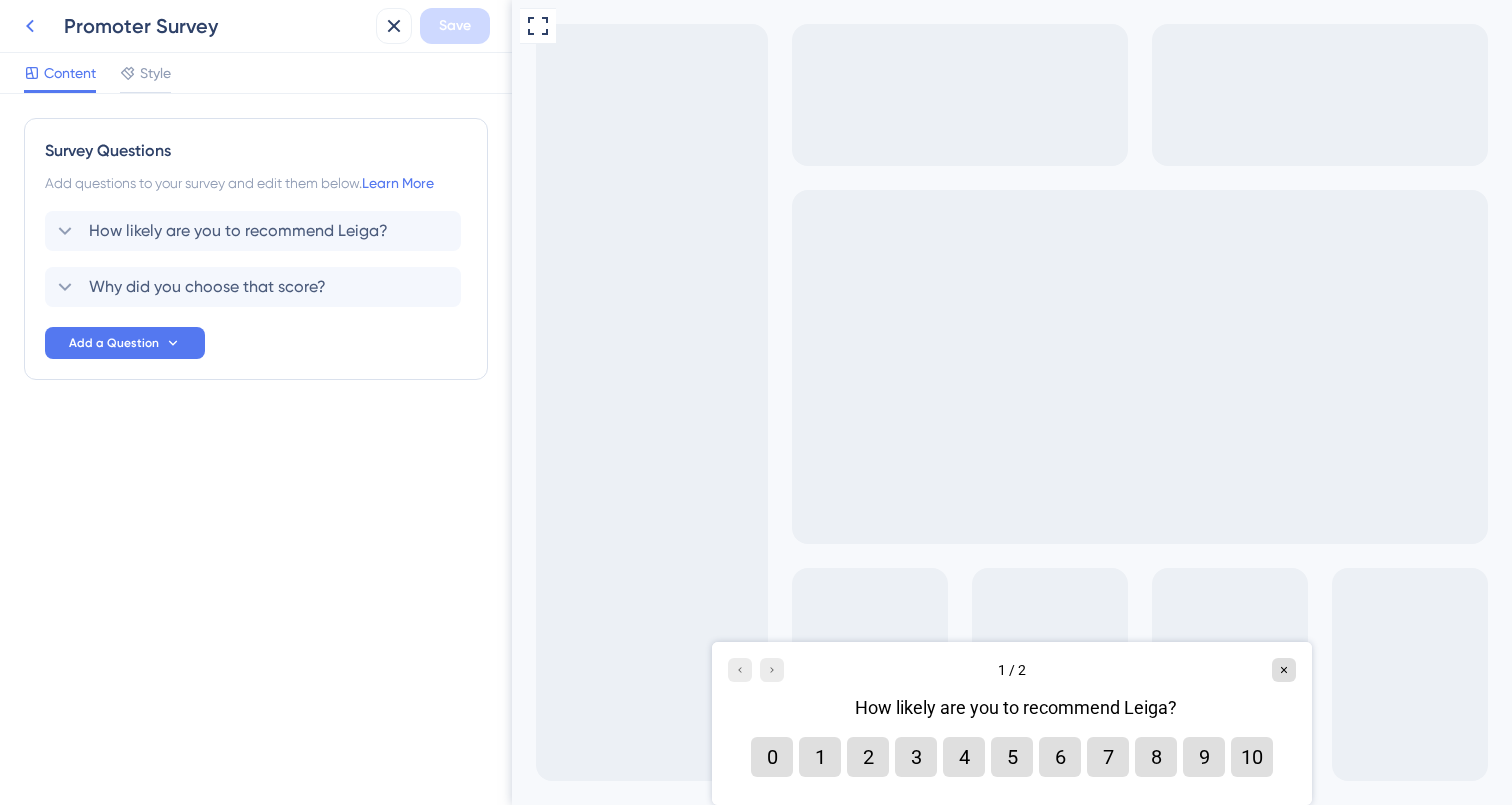 click 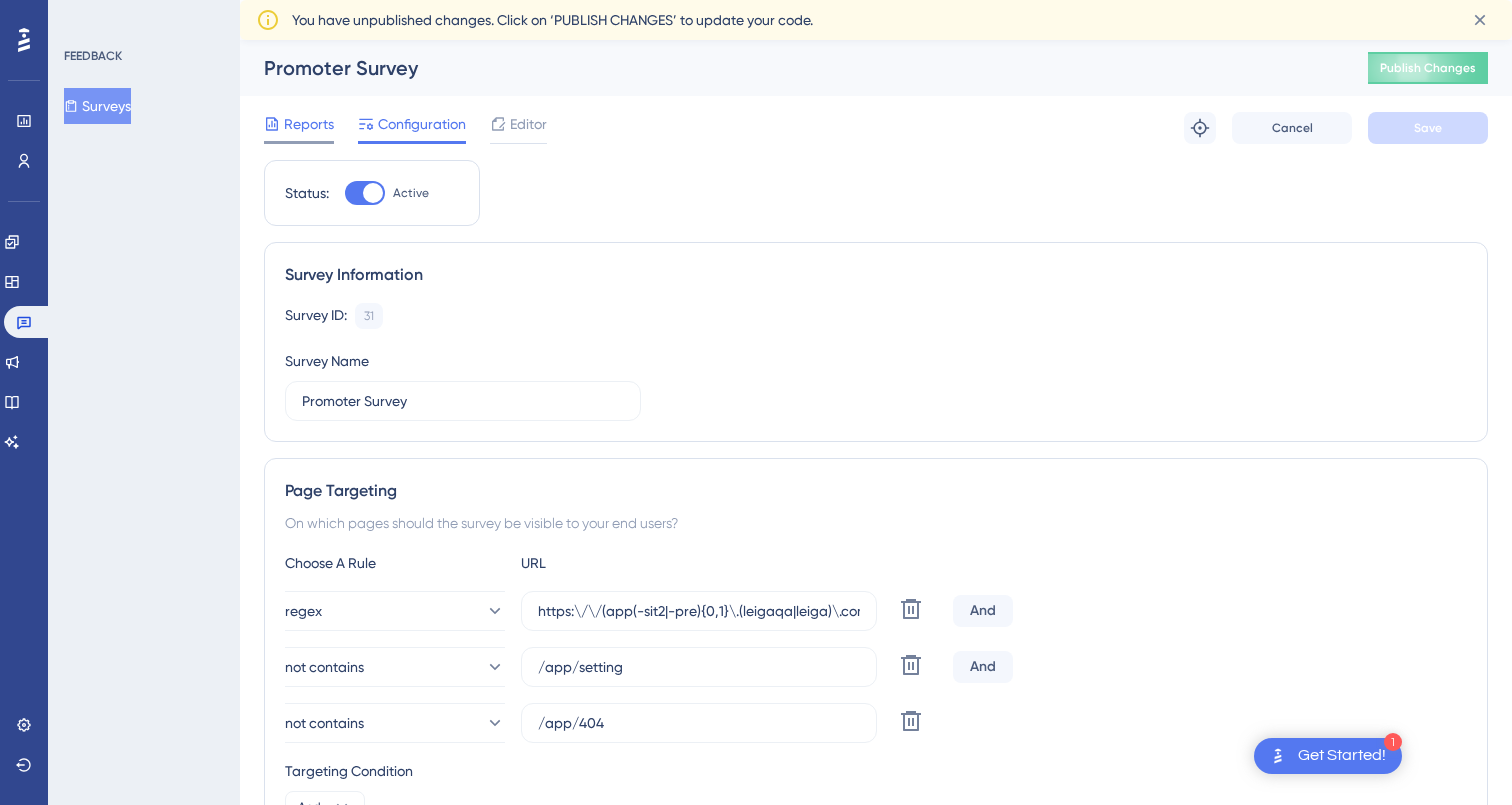 scroll, scrollTop: 0, scrollLeft: 0, axis: both 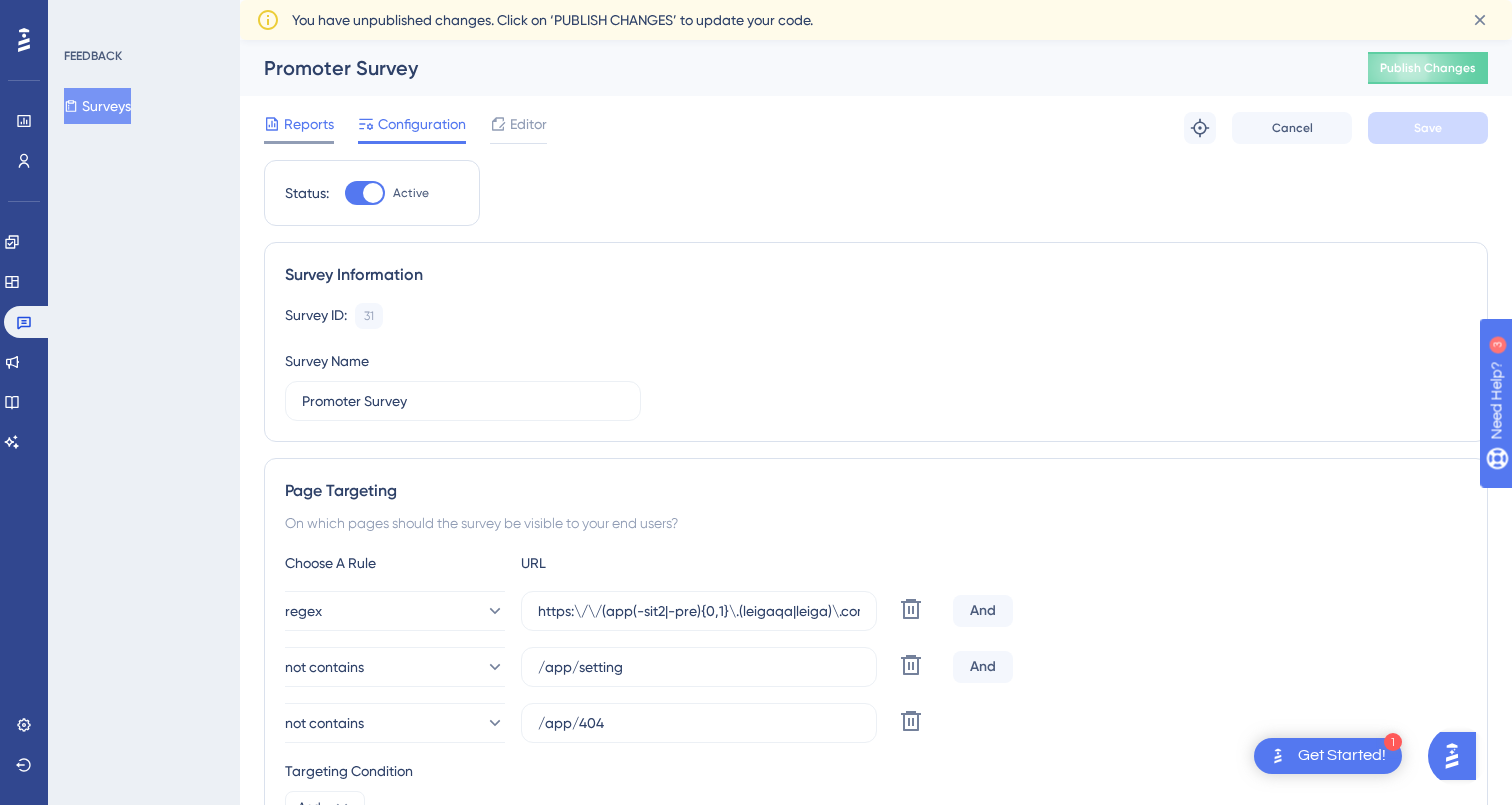 click on "Reports" at bounding box center (309, 124) 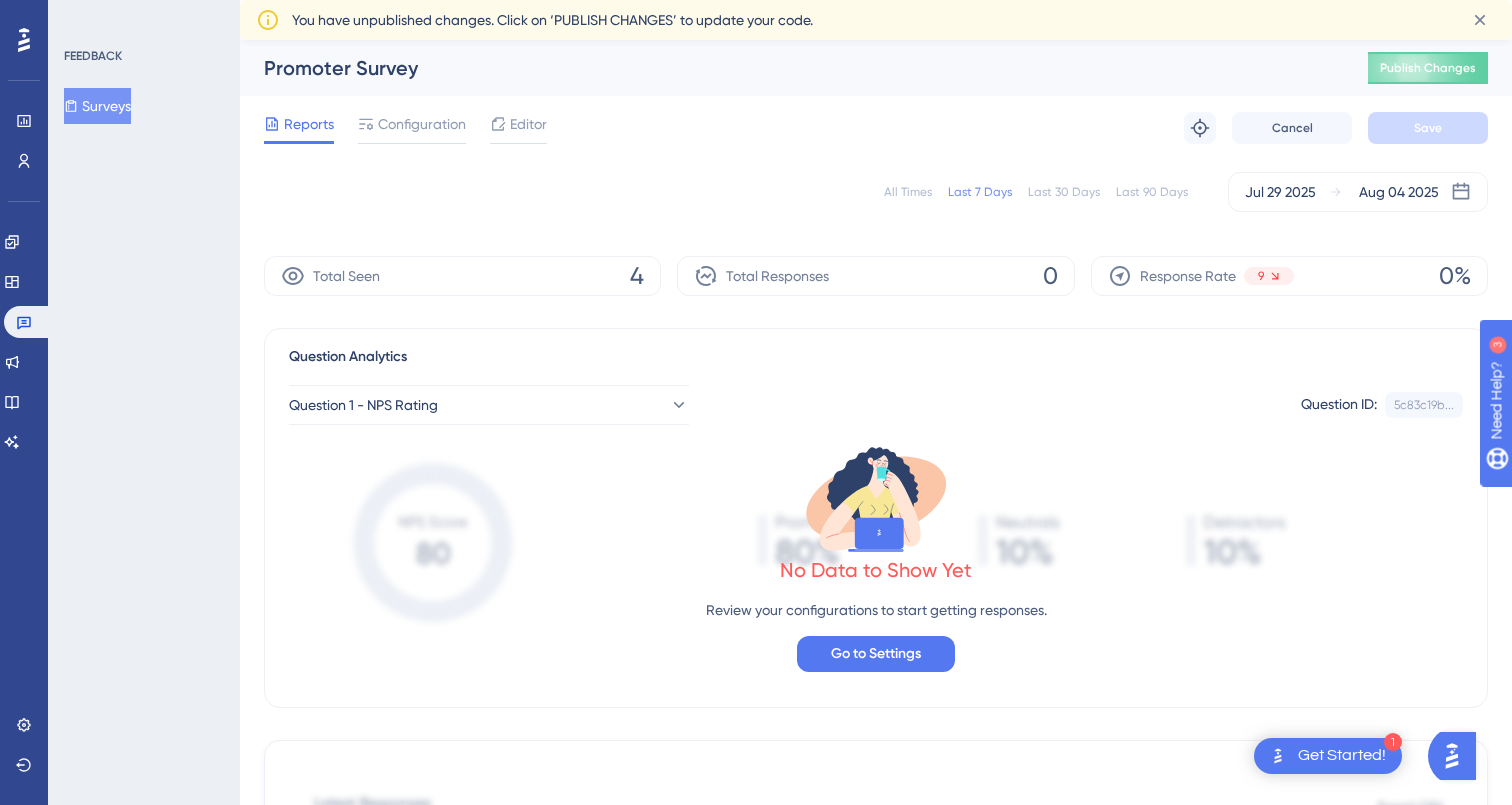 click on "Total Seen 4" at bounding box center (462, 276) 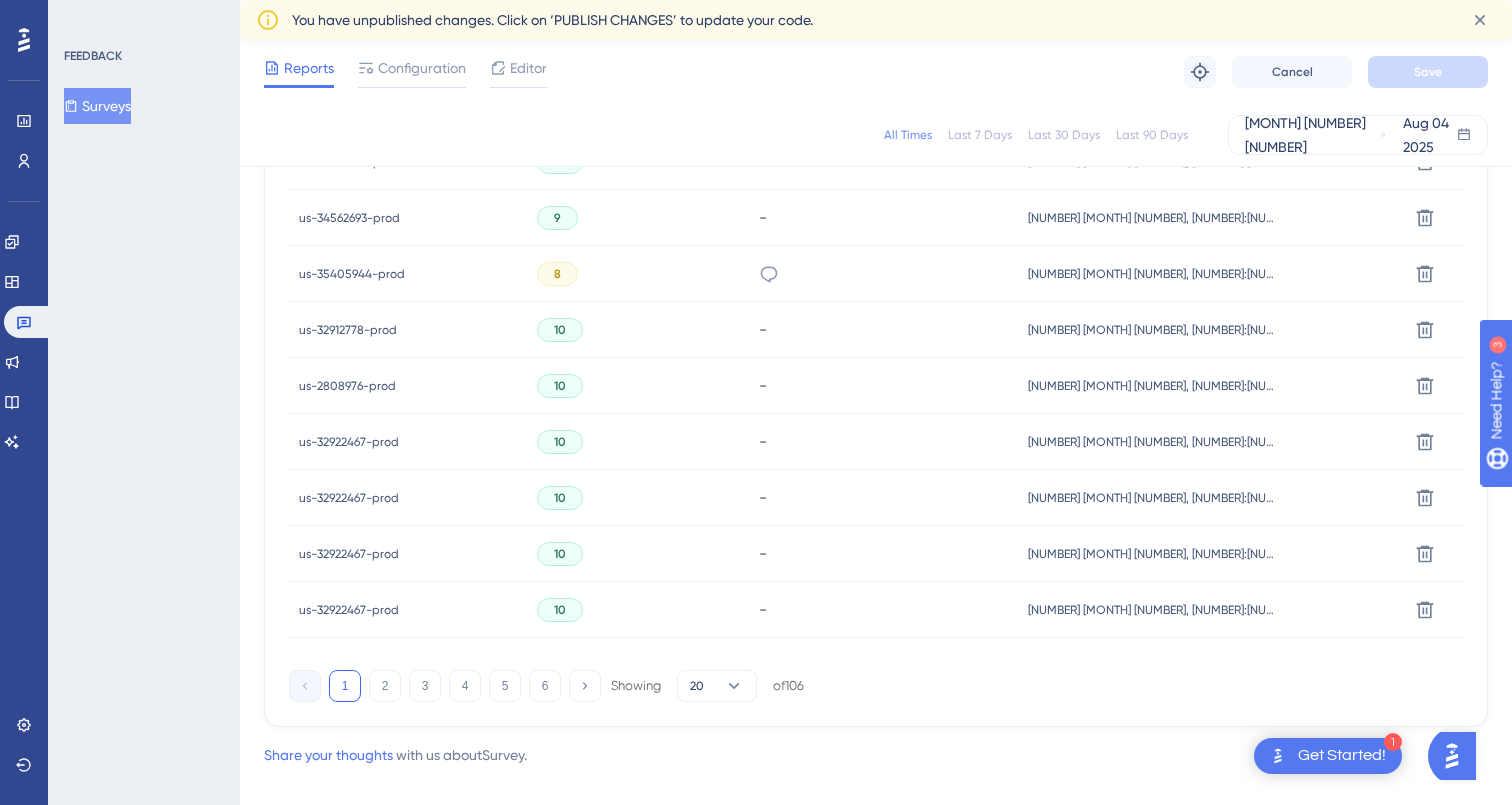 scroll, scrollTop: 1311, scrollLeft: 0, axis: vertical 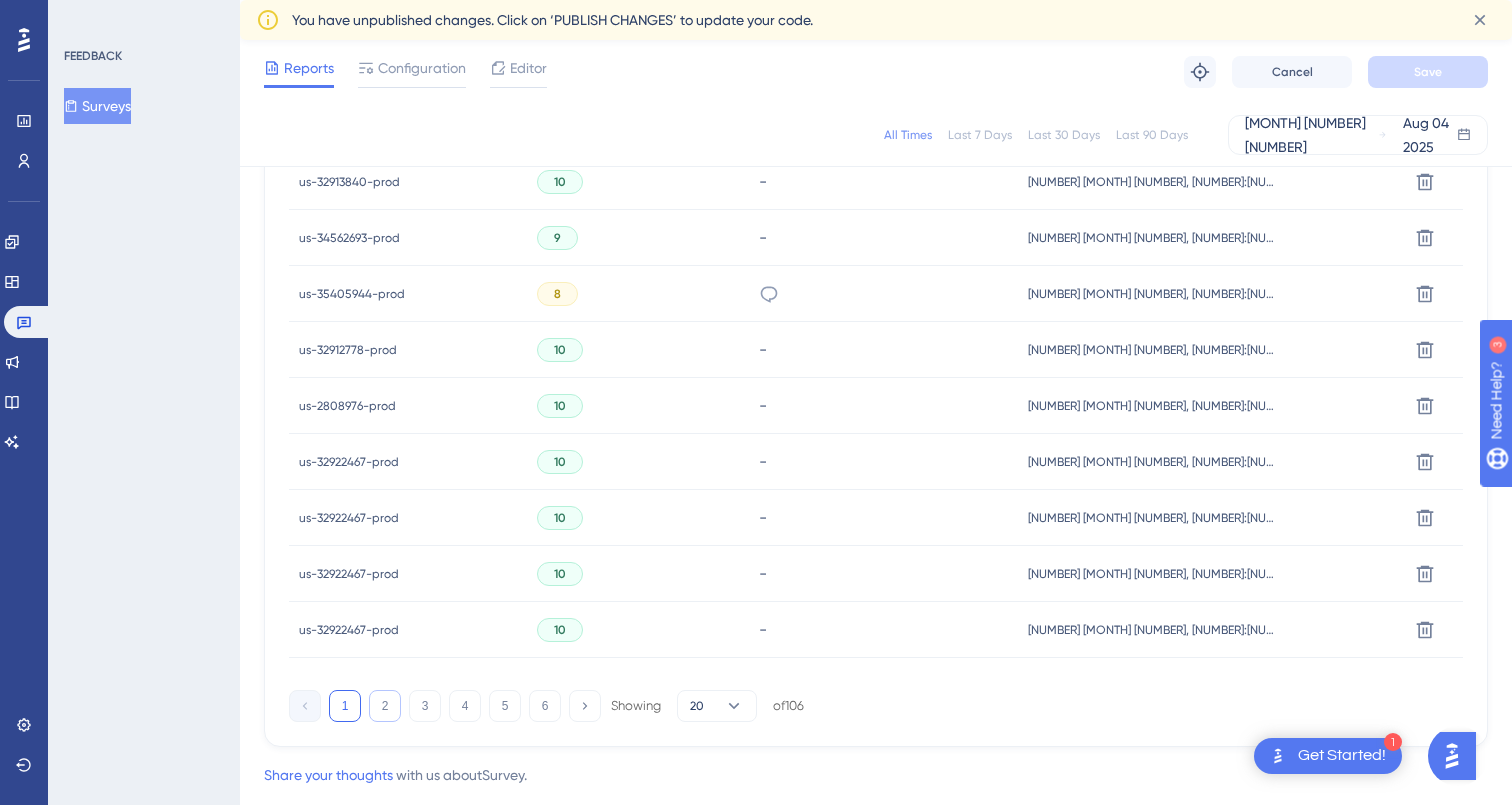 click on "2" at bounding box center (385, 706) 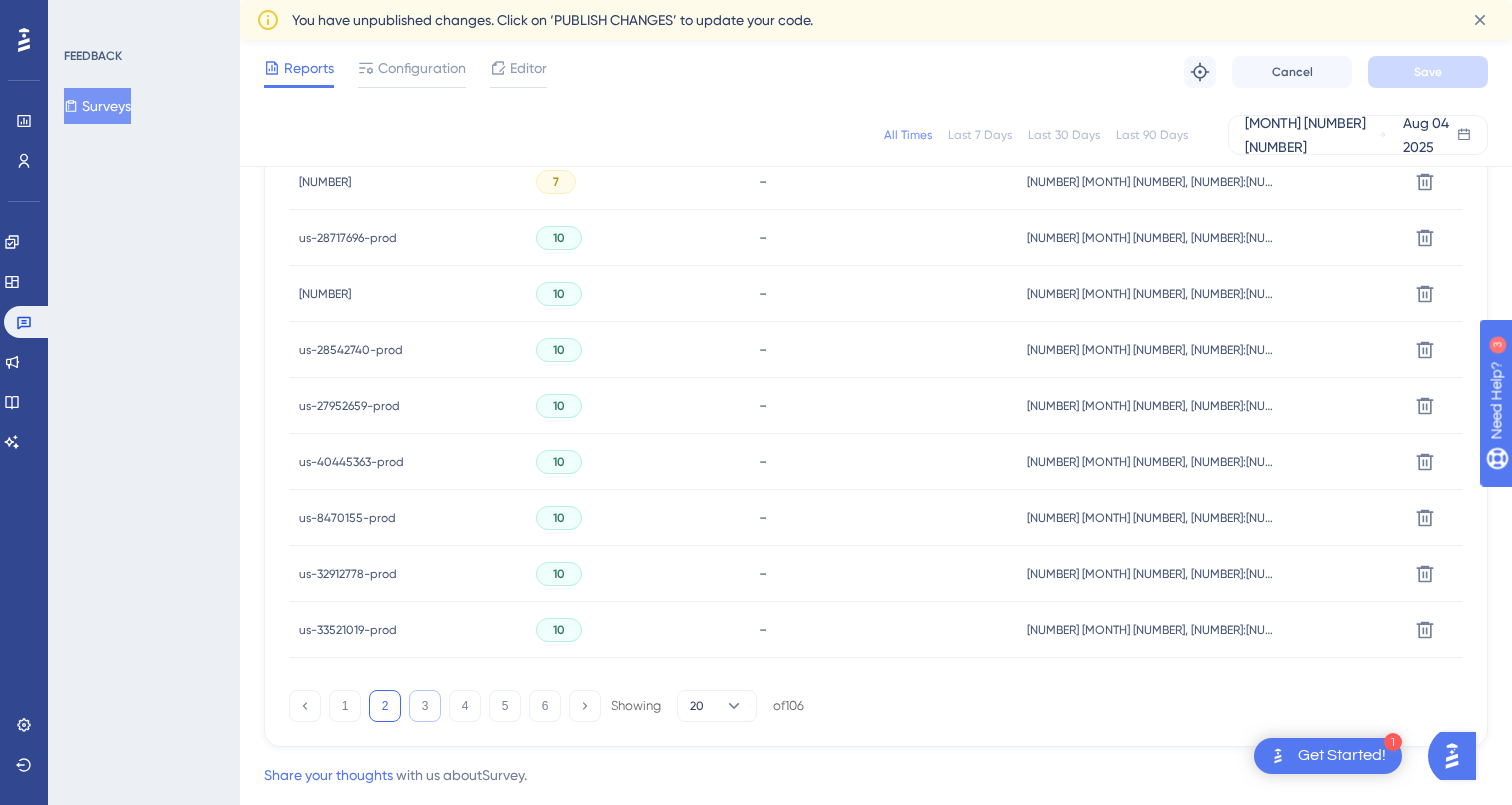 click on "3" at bounding box center [425, 706] 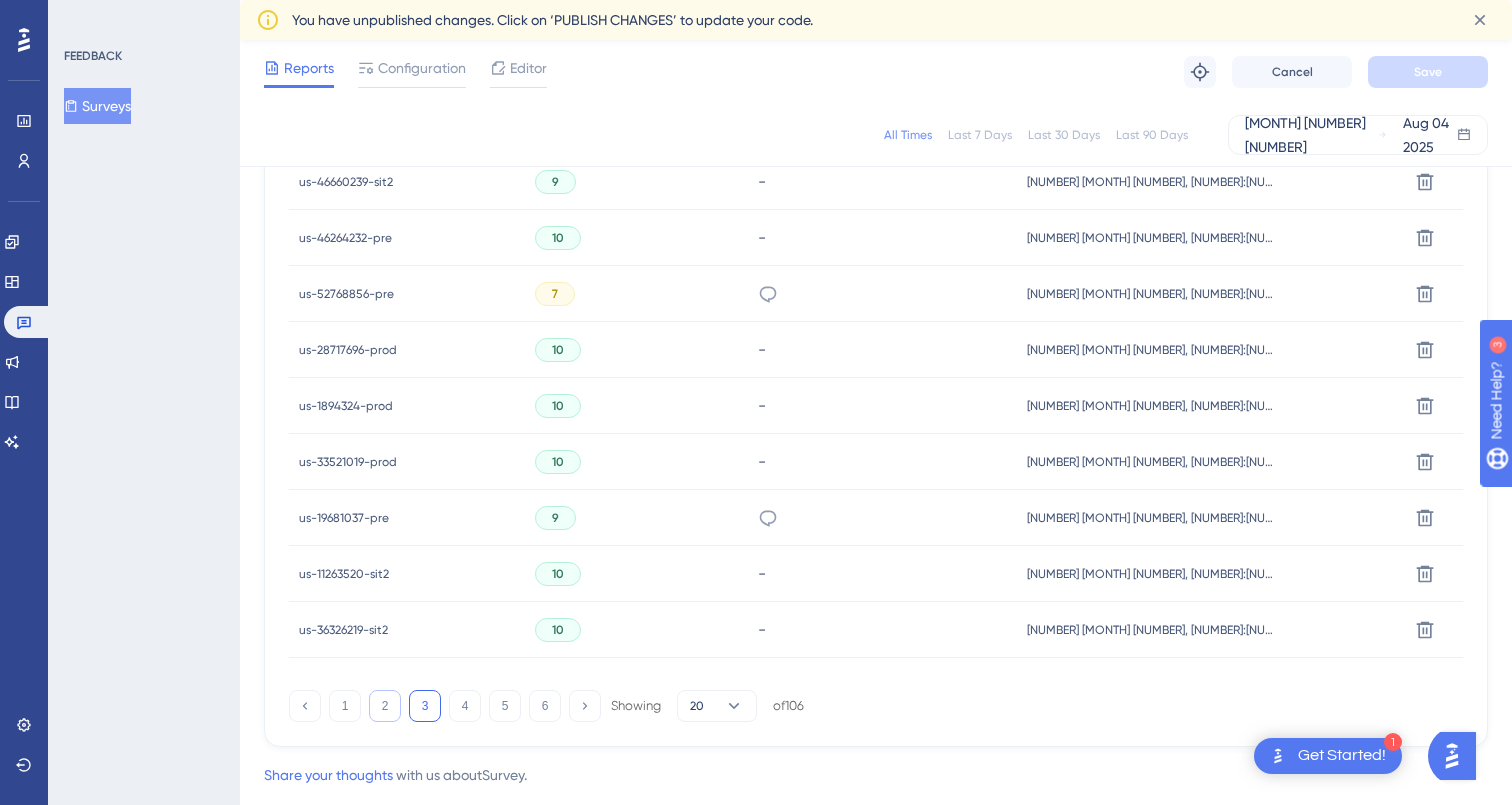 click on "2" at bounding box center (385, 706) 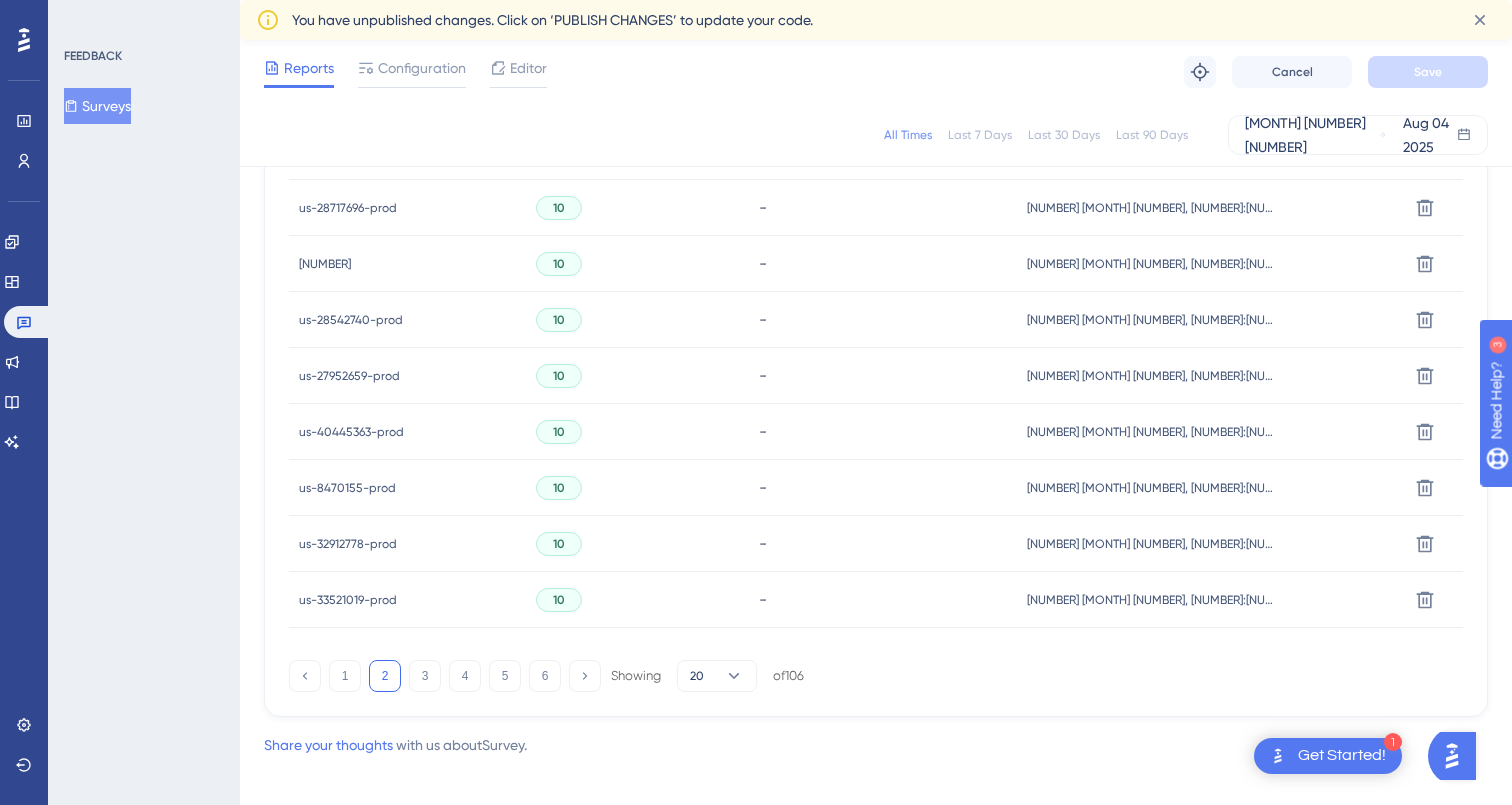 scroll, scrollTop: 1357, scrollLeft: 0, axis: vertical 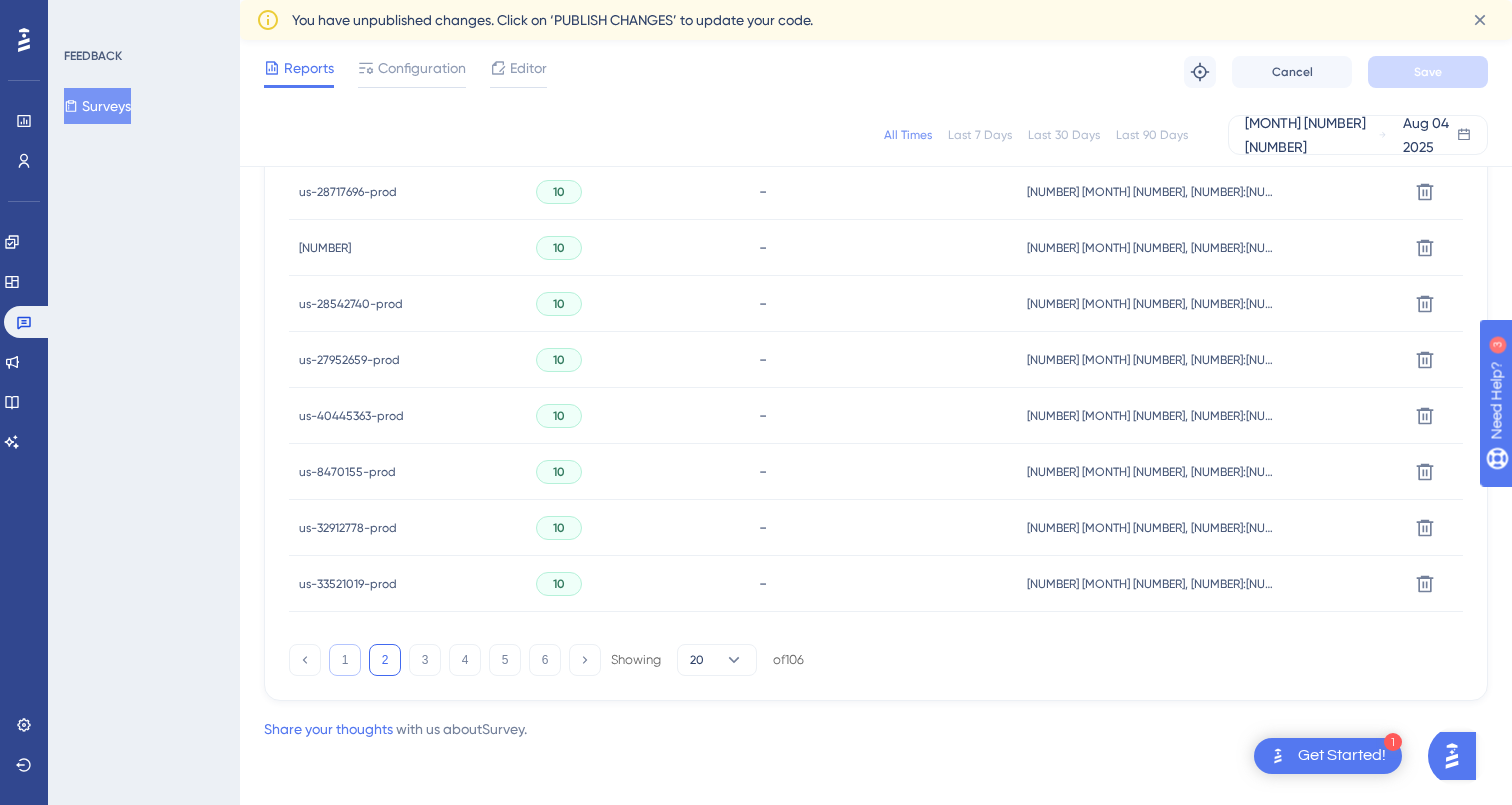 click on "1" at bounding box center (345, 660) 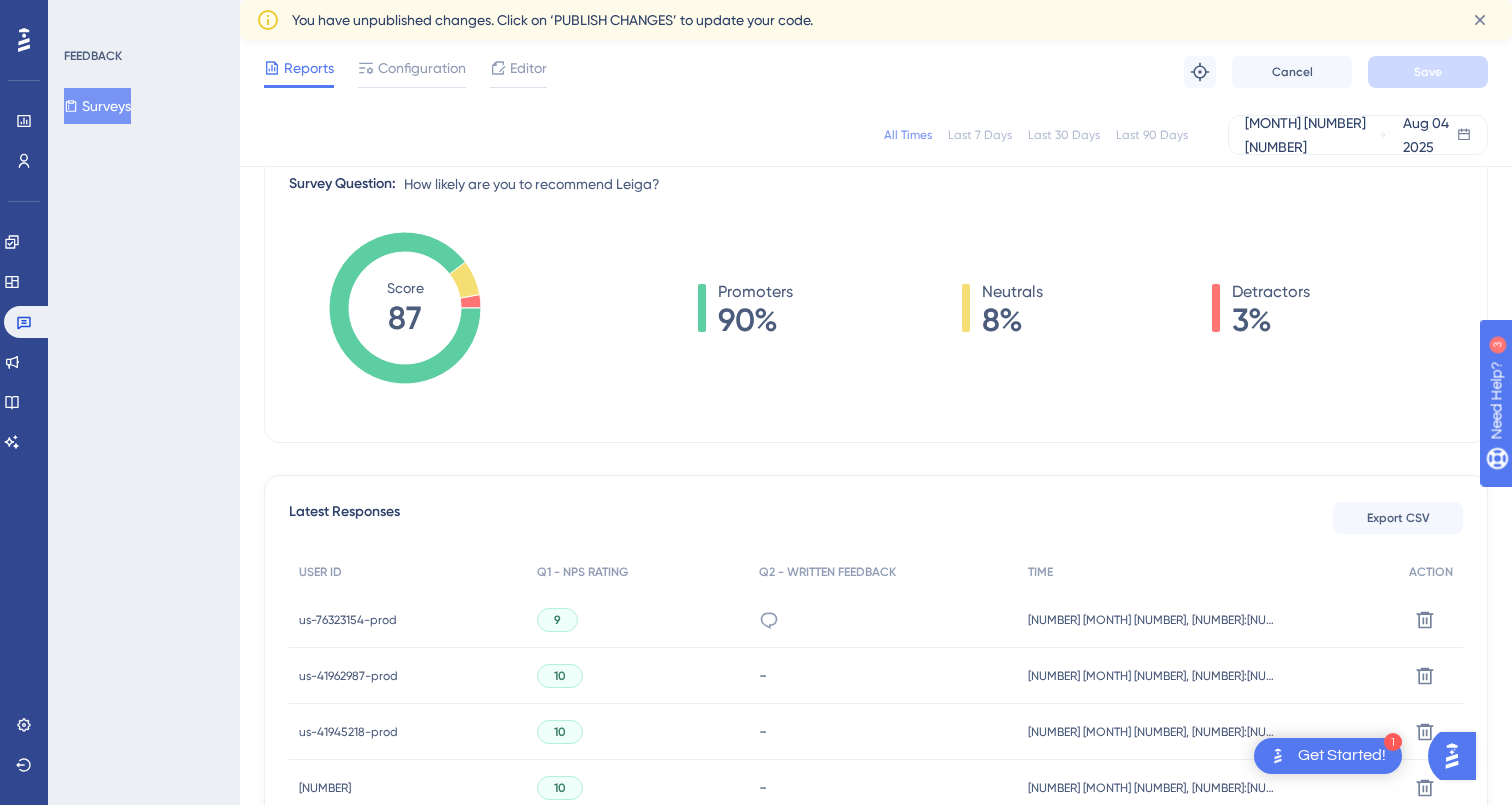 scroll, scrollTop: 273, scrollLeft: 0, axis: vertical 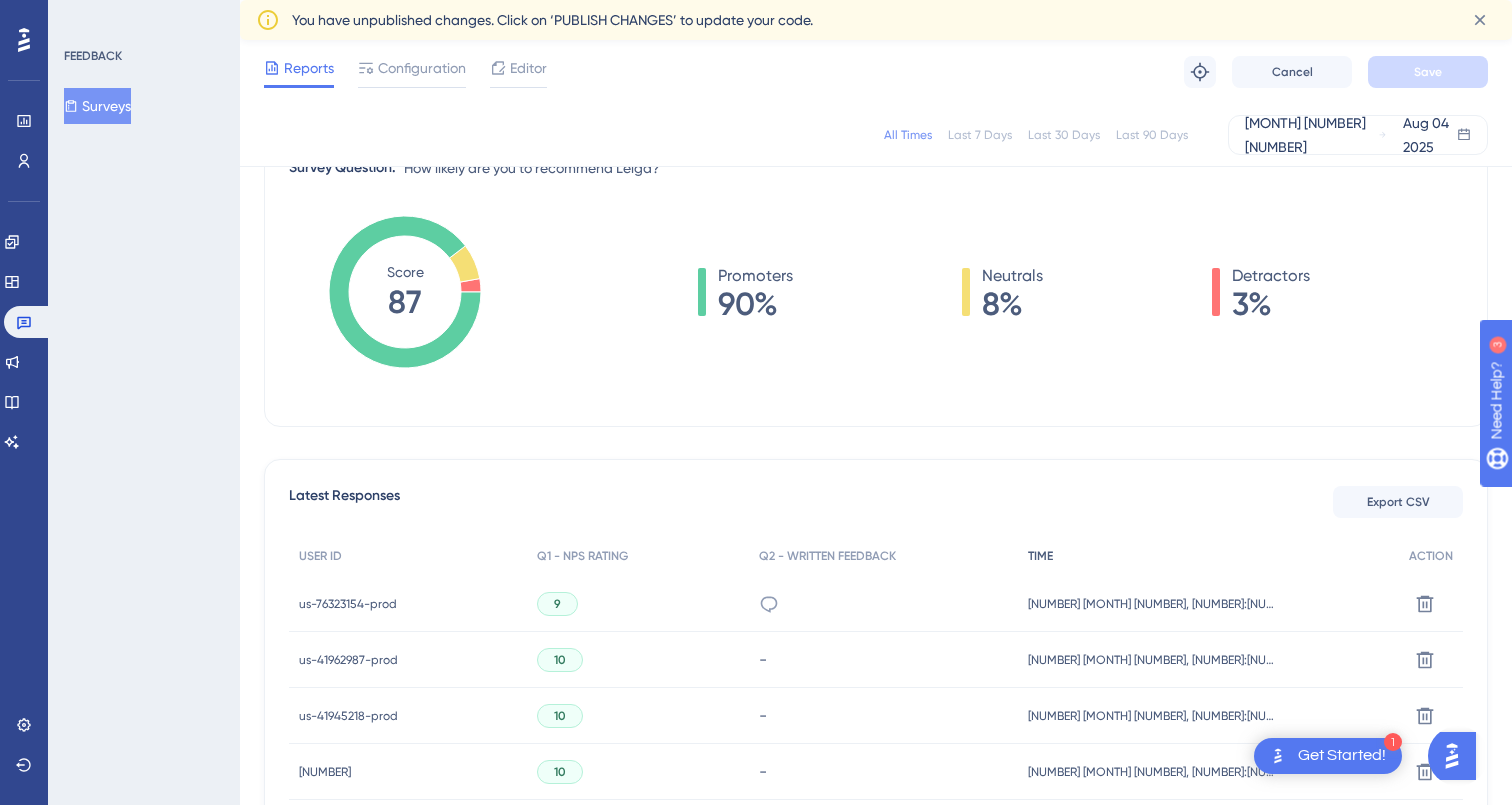 click on "TIME" at bounding box center [1040, 556] 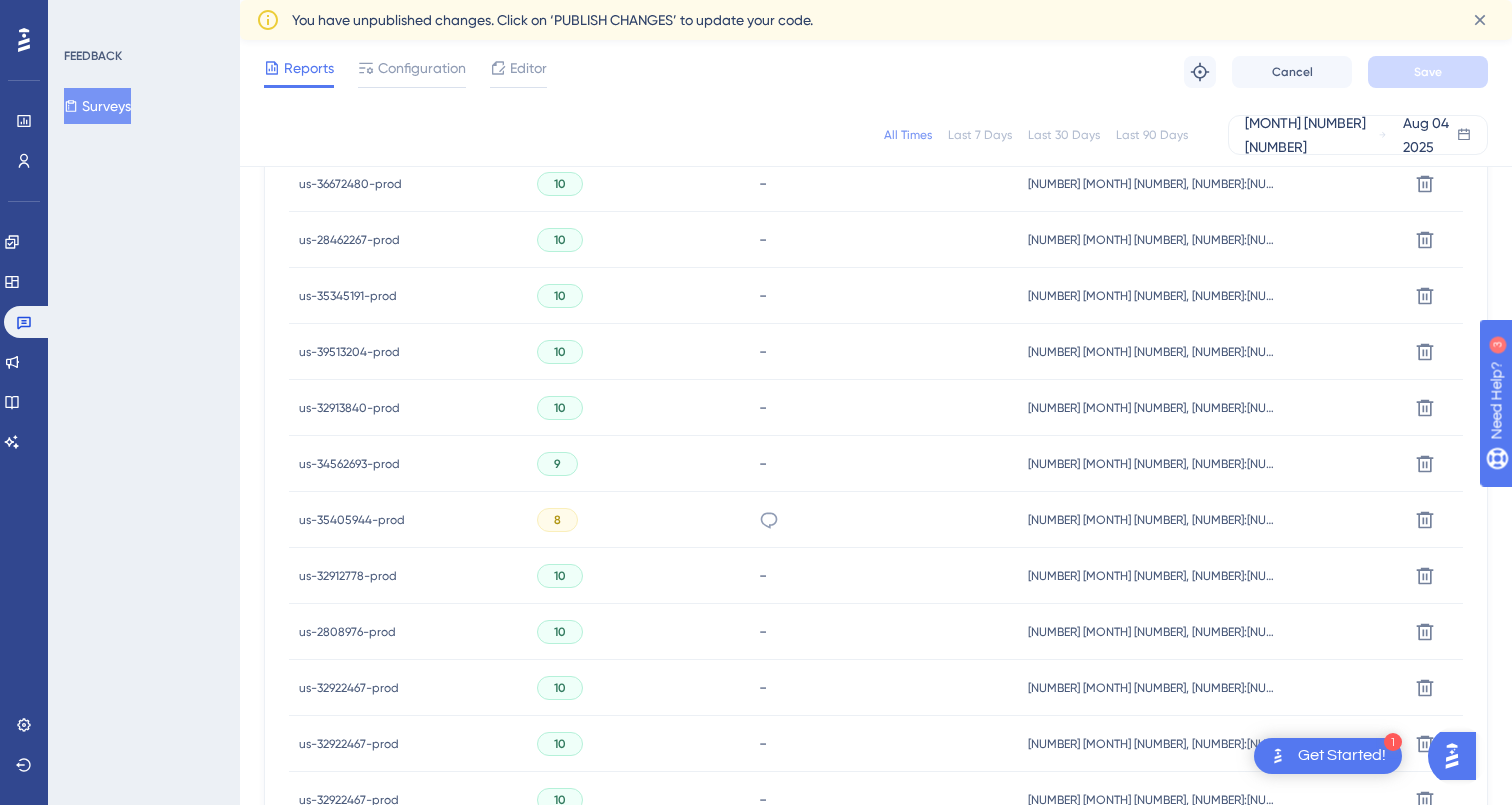 scroll, scrollTop: 1357, scrollLeft: 0, axis: vertical 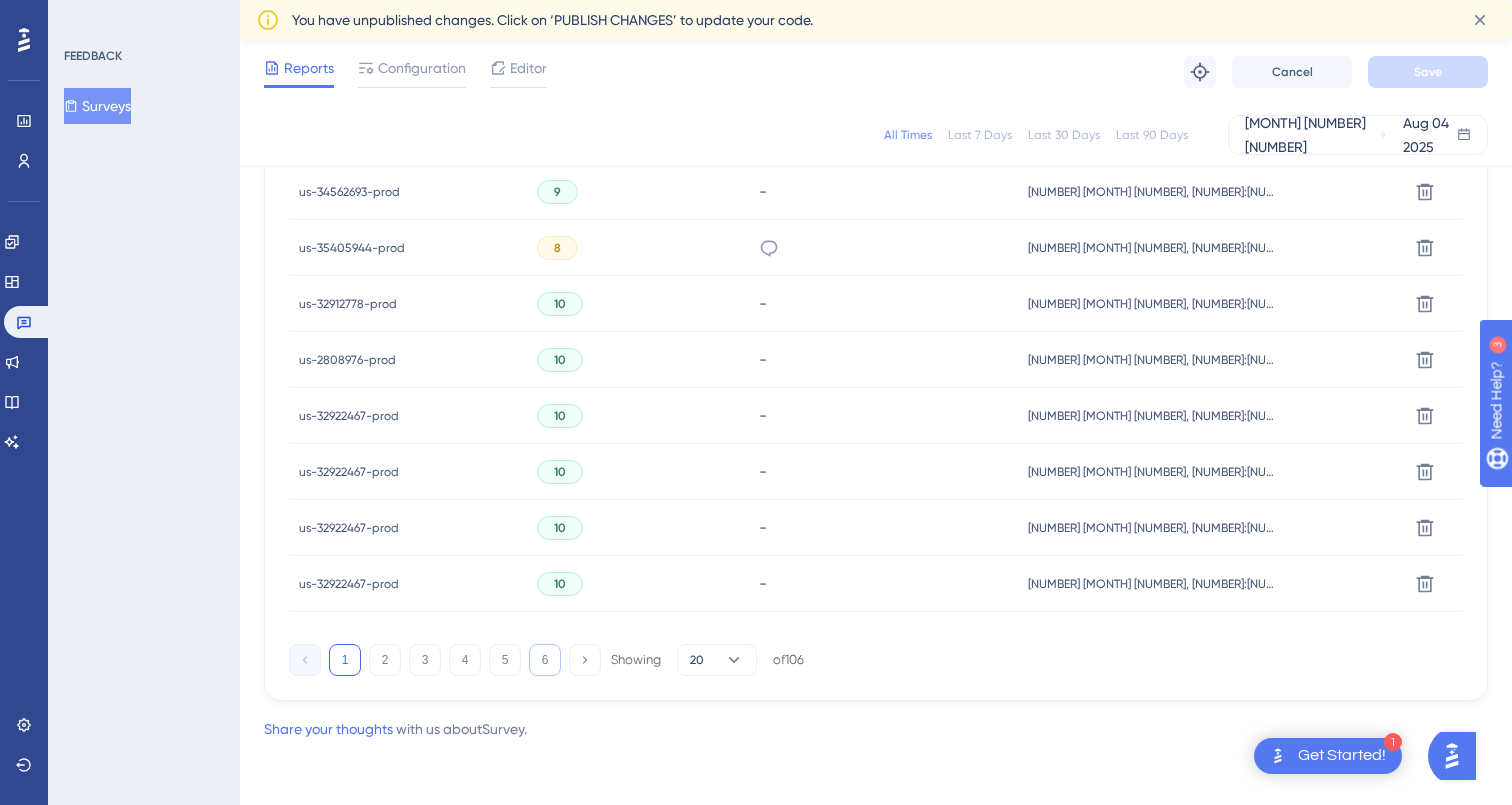 click on "6" at bounding box center [545, 660] 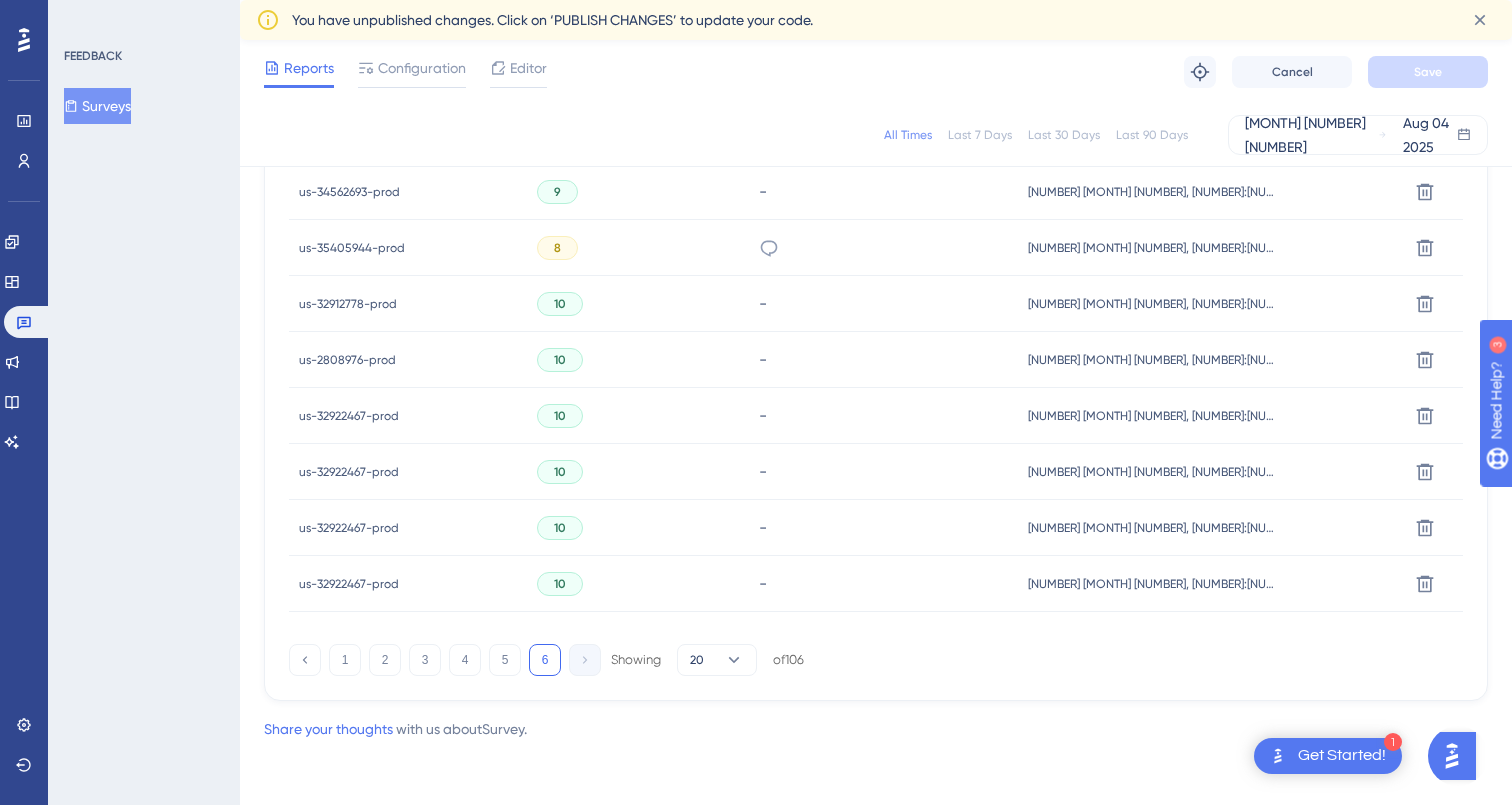 scroll, scrollTop: 573, scrollLeft: 0, axis: vertical 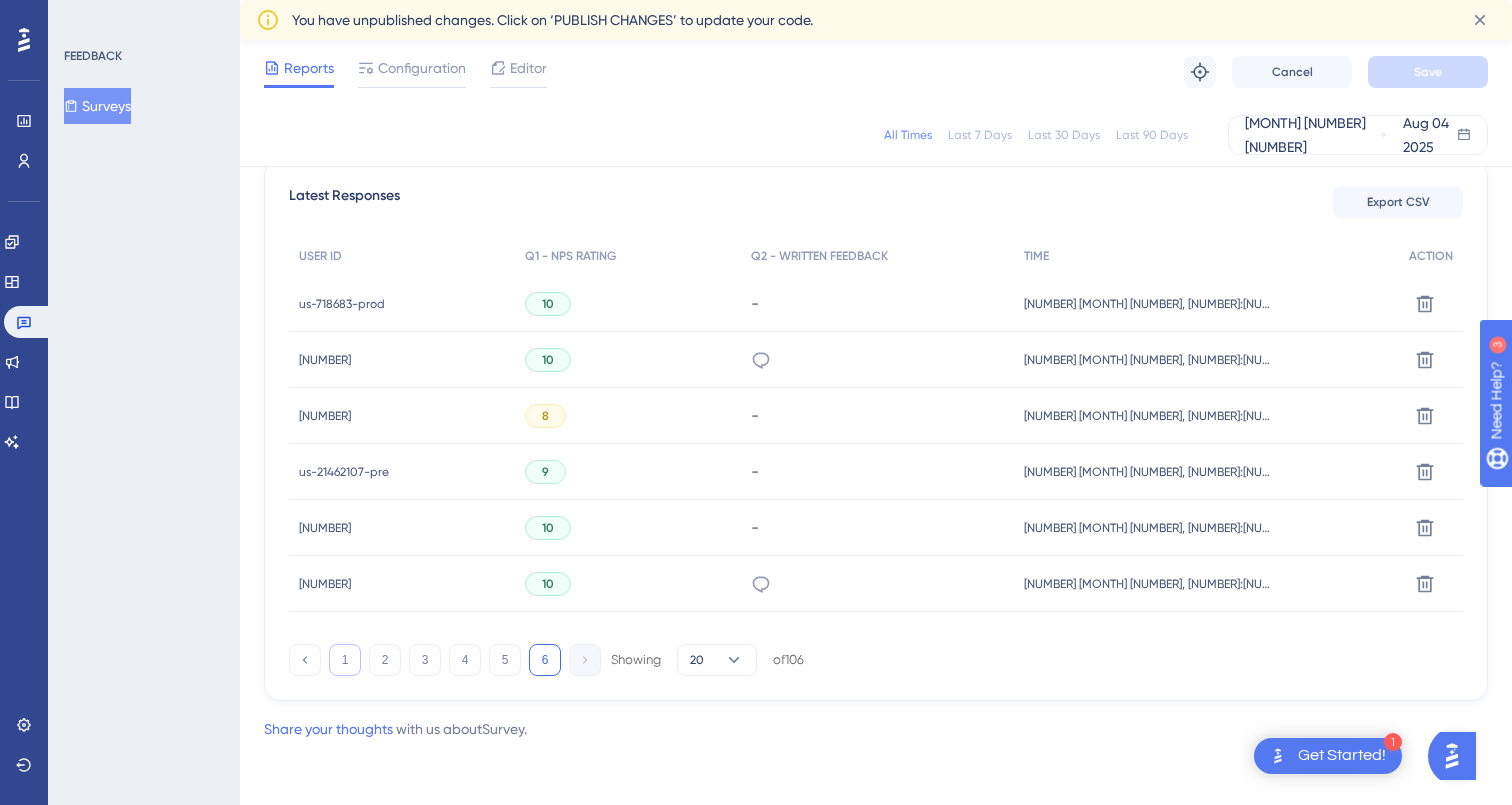 click on "1" at bounding box center (345, 660) 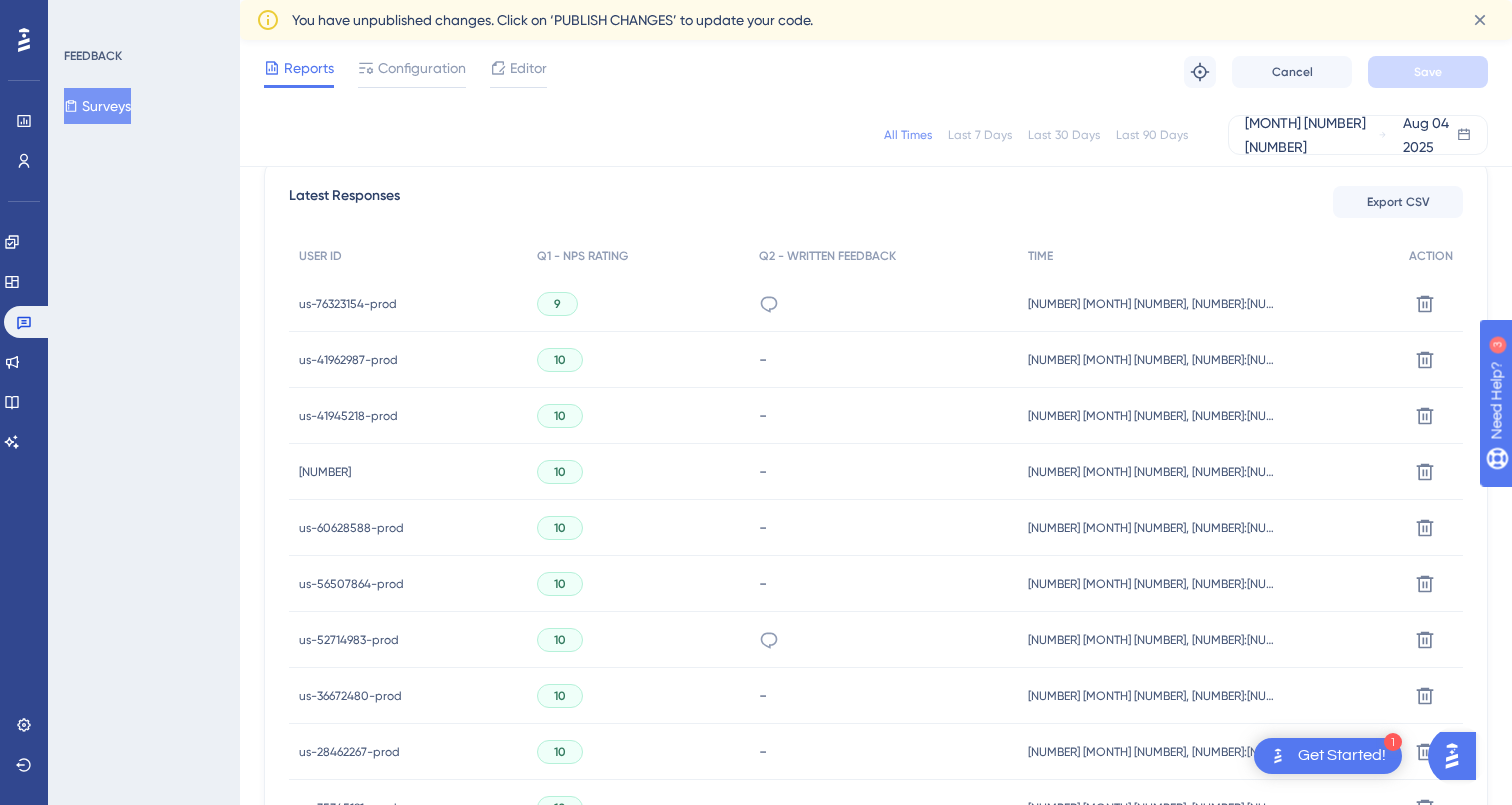 click on "[NUMBER]" at bounding box center (325, 472) 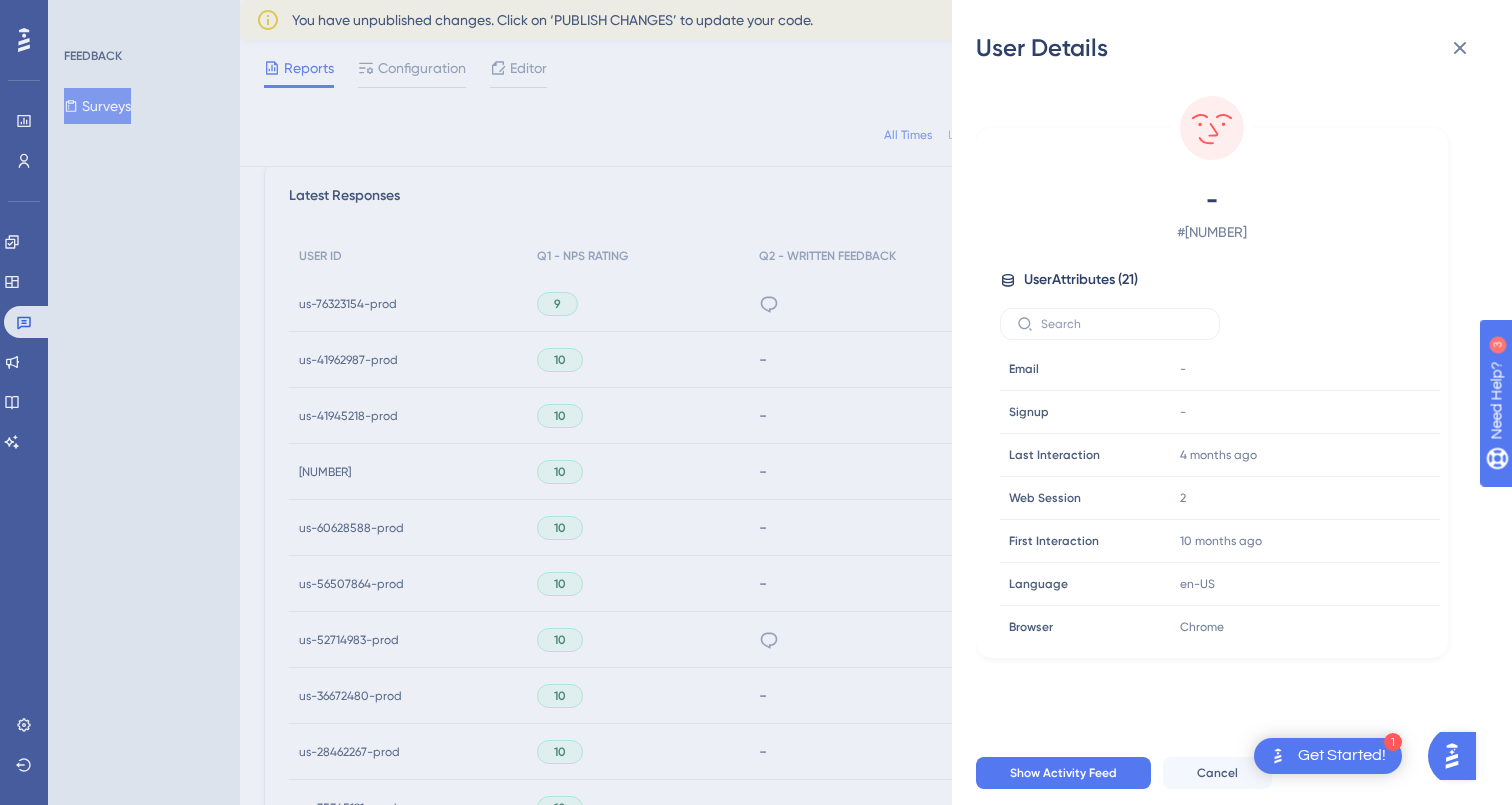 click on "User Details - #  [ID] User  Attributes ( [NUMBER] ) Email Email -Signup Signup - Last Interaction Last Interaction [TIME] ago [NUMBER] [MONTH] [NUMBER], [NUMBER]:[NUMBER] Web Session Web Session [NUMBER] First Interaction First Interaction [TIME] ago [NUMBER] [MONTH] [NUMBER], [NUMBER]:[NUMBER] Language Language [LANGUAGE] Browser Browser [BROWSER] Device Device [DEVICE] Operating System Operating System [OS] assigneeName assigneeName Assignee env env [ENV] issueName issueName work joinTime joinTime [NUMBER] joinTimeDate joinTimeDate [DATE] language language [LANGUAGE] orgId orgId [NUMBER] orgKey orgKey [NUMBER]-[NAME]'s team orgName orgName [NAME]'s team roles roles organizationOwner timeZone timeZone [TIMEZONE] userId userId [NUMBER] Show Activity Feed Cancel" at bounding box center [756, 402] 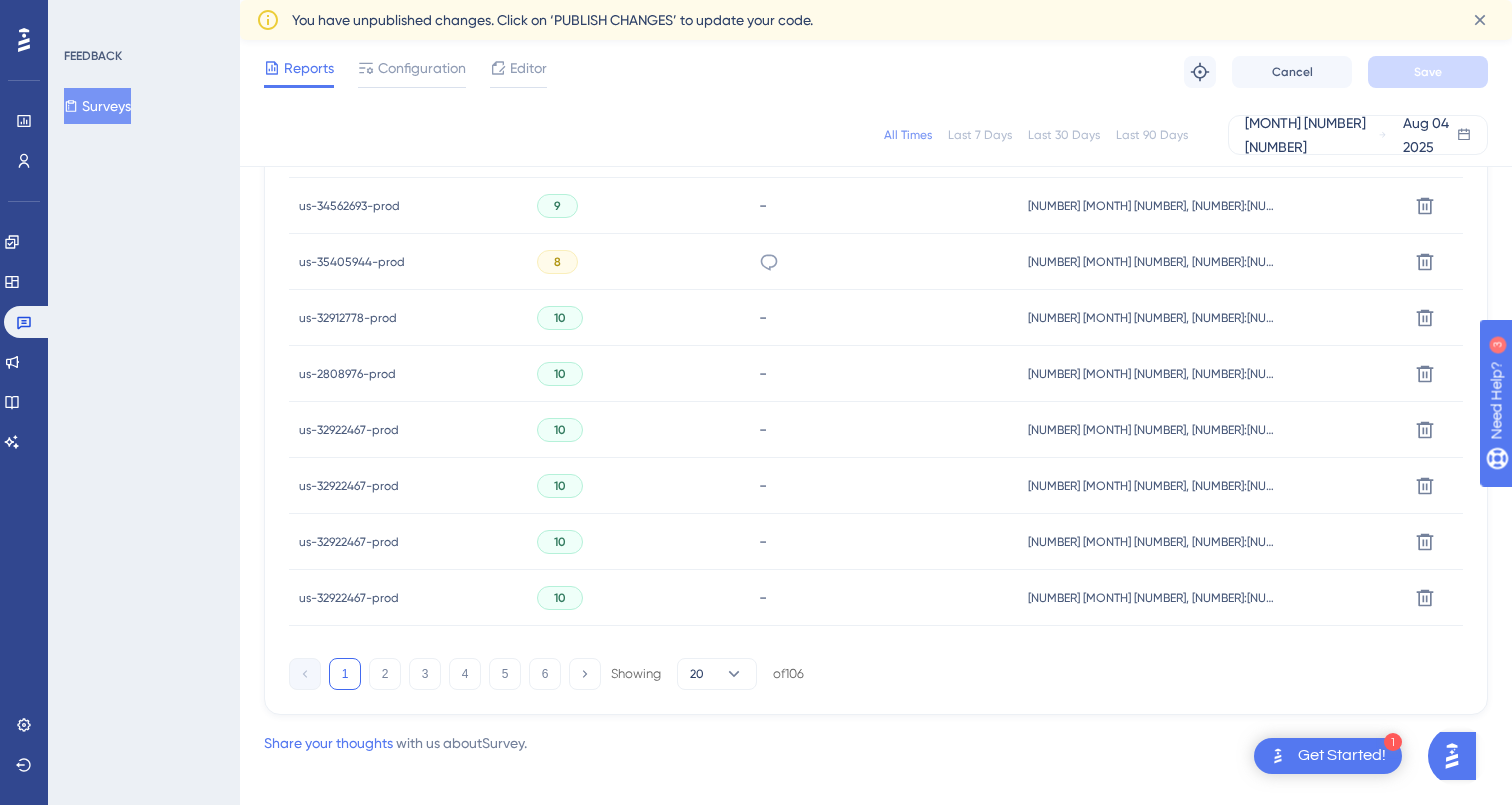 scroll, scrollTop: 1357, scrollLeft: 0, axis: vertical 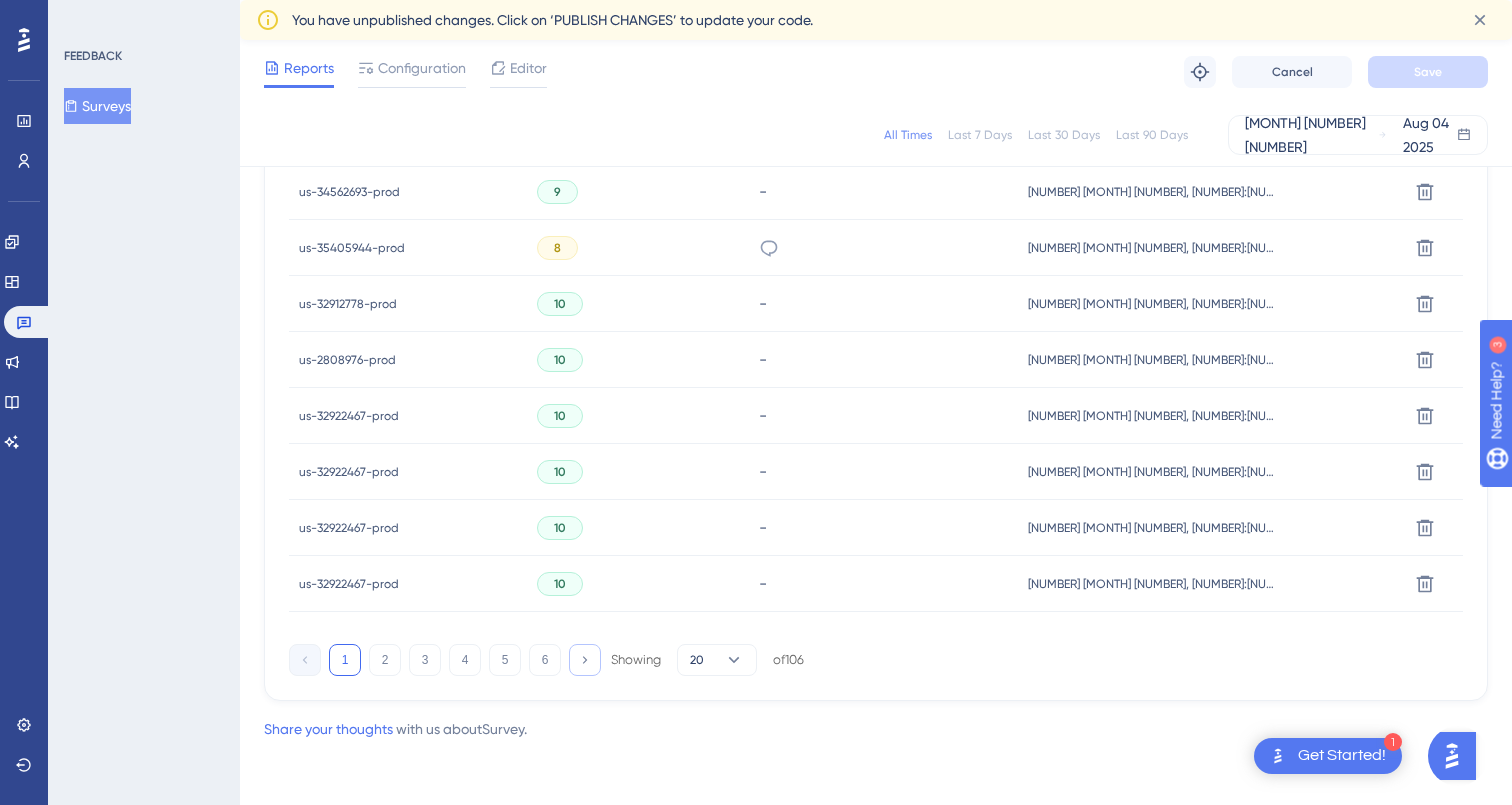 click 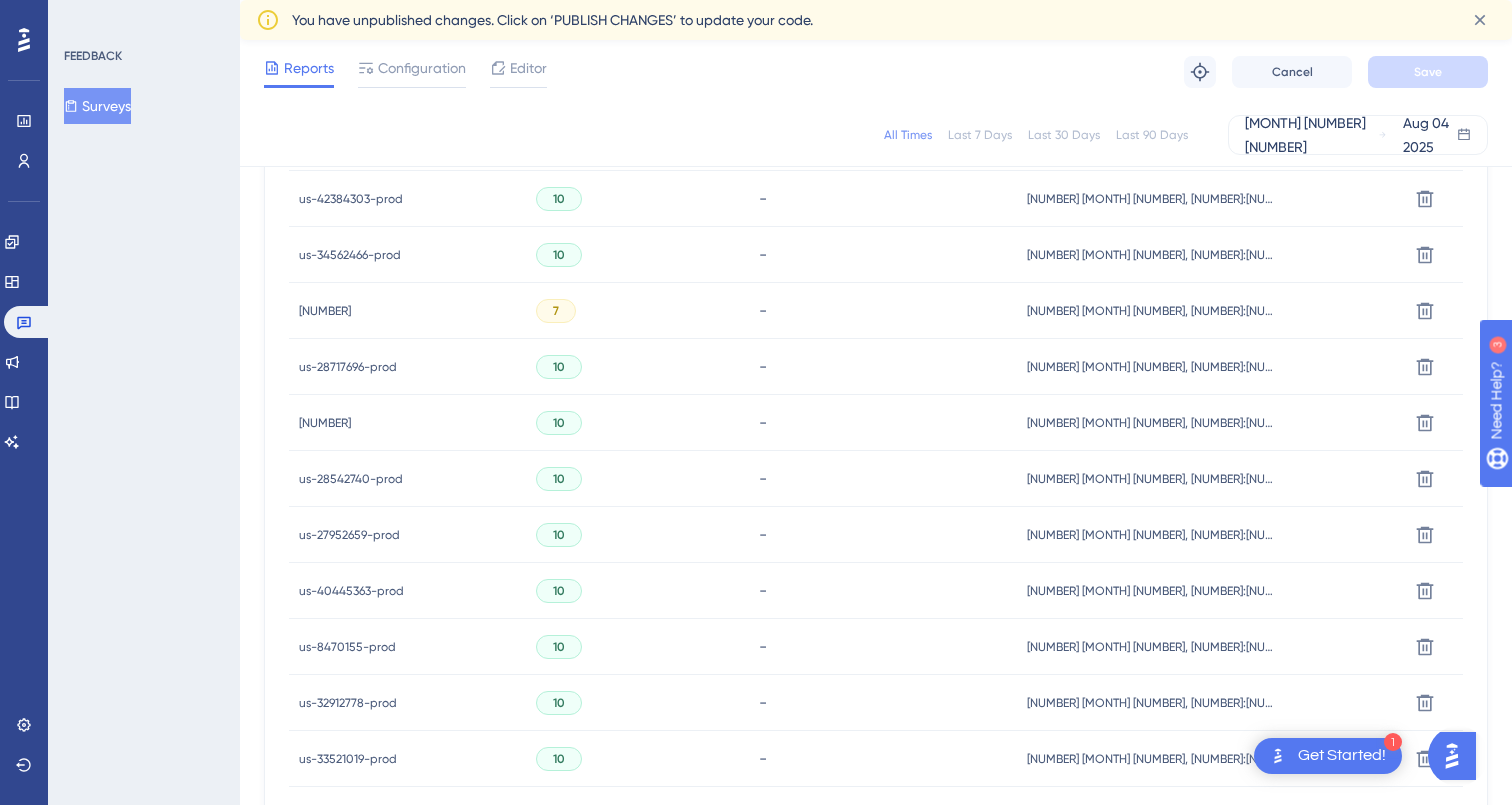 scroll, scrollTop: 1175, scrollLeft: 0, axis: vertical 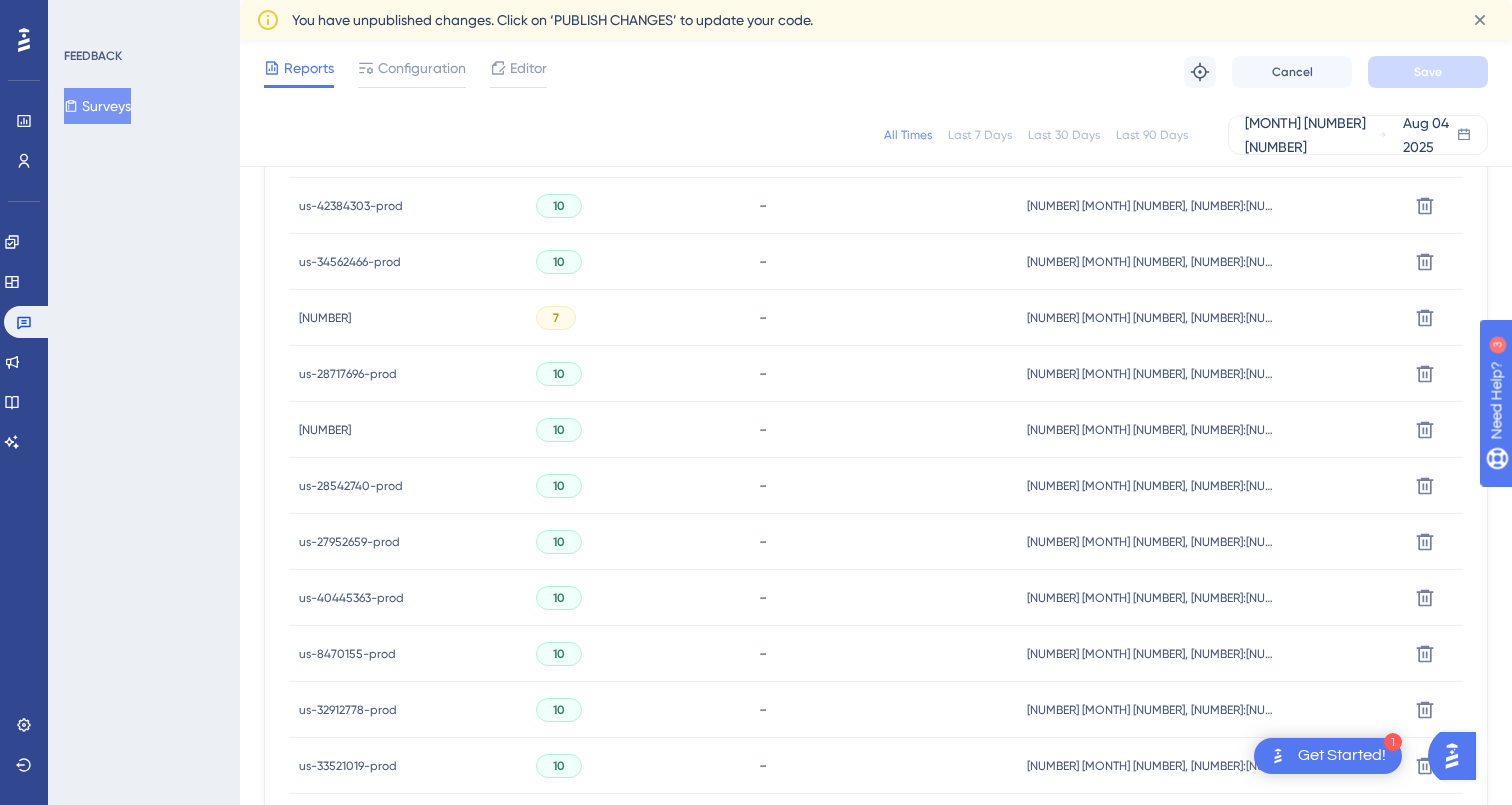 click on "[NUMBER]" at bounding box center [325, 430] 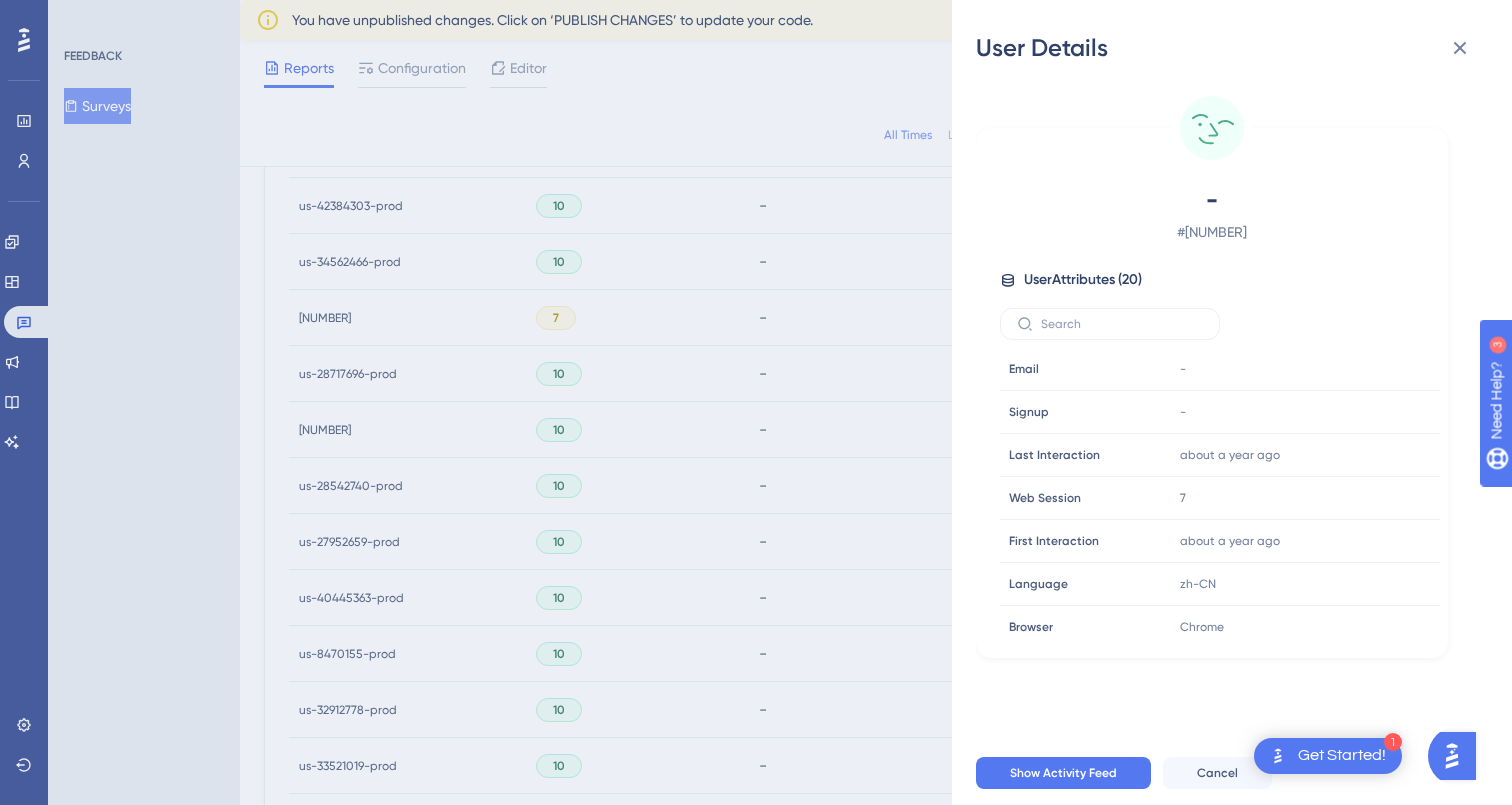 click on "#  [ID]-pre" at bounding box center [1212, 232] 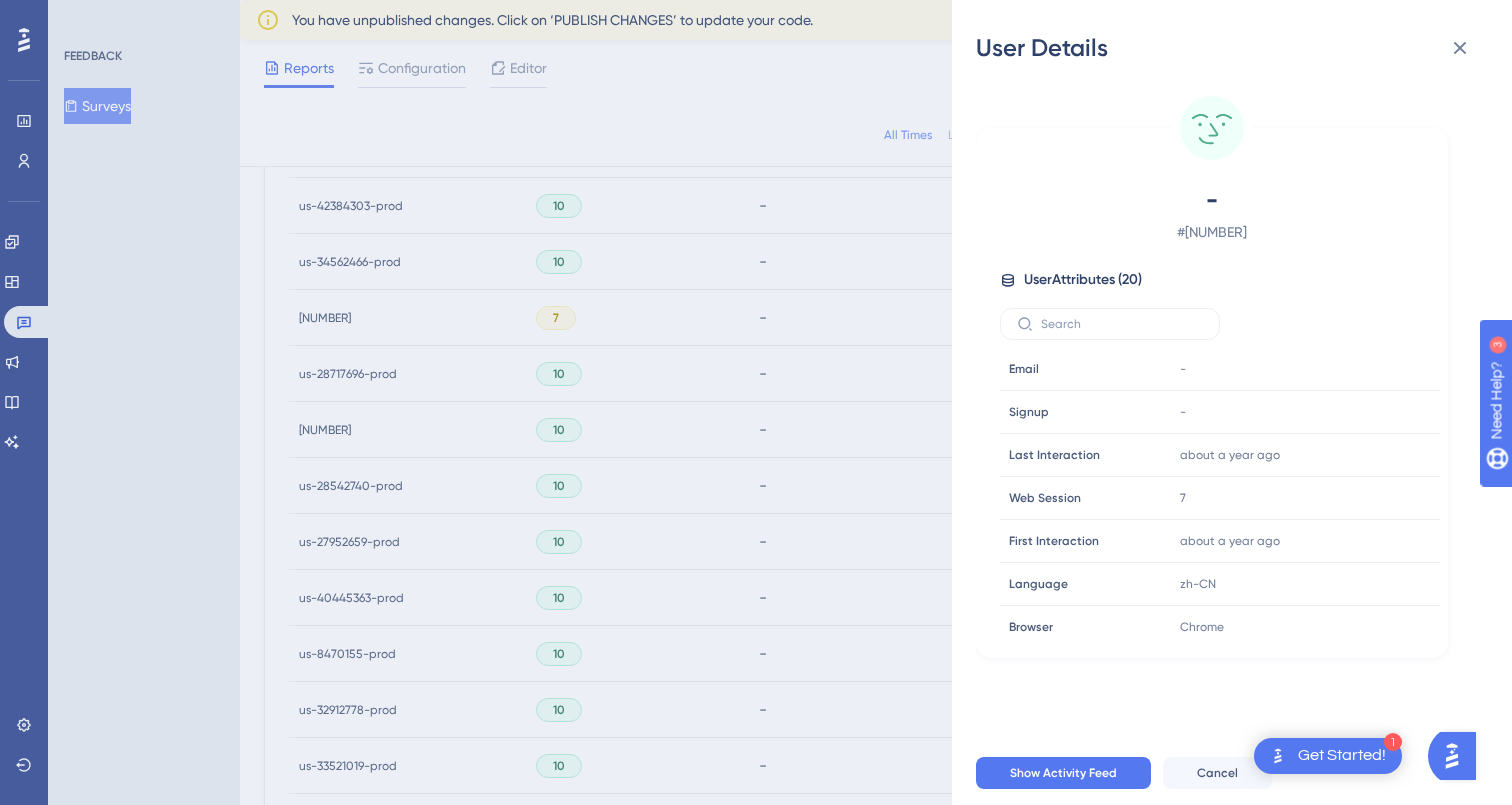 click on "User Details - # [ID]-pre User Attributes ( [NUMBER] ) Email Email -Signup Signup - Last Interaction Last Interaction [TIME] ago [NUMBER] [MONTH] [NUMBER], [NUMBER]:[NUMBER] Web Session Web Session [NUMBER] First Interaction First Interaction [TIME] ago [NUMBER] [MONTH] [NUMBER], [NUMBER]:[NUMBER] Language Language [LANGUAGE] Browser Browser [BROWSER] Device Device [DEVICE] Operating System Operating System [OS] assigneeName assigneeName Assignee env env [ENV] issueName issueName work joinTime joinTime [NUMBER] joinTimeDate joinTimeDate [DATE] language language [LANGUAGE] orgId orgId [NUMBER] orgName orgName [NAME]'s team roles roles member timeZone timeZone [TIMEZONE] userId userId [NUMBER] Show Activity Feed Cancel" at bounding box center (756, 402) 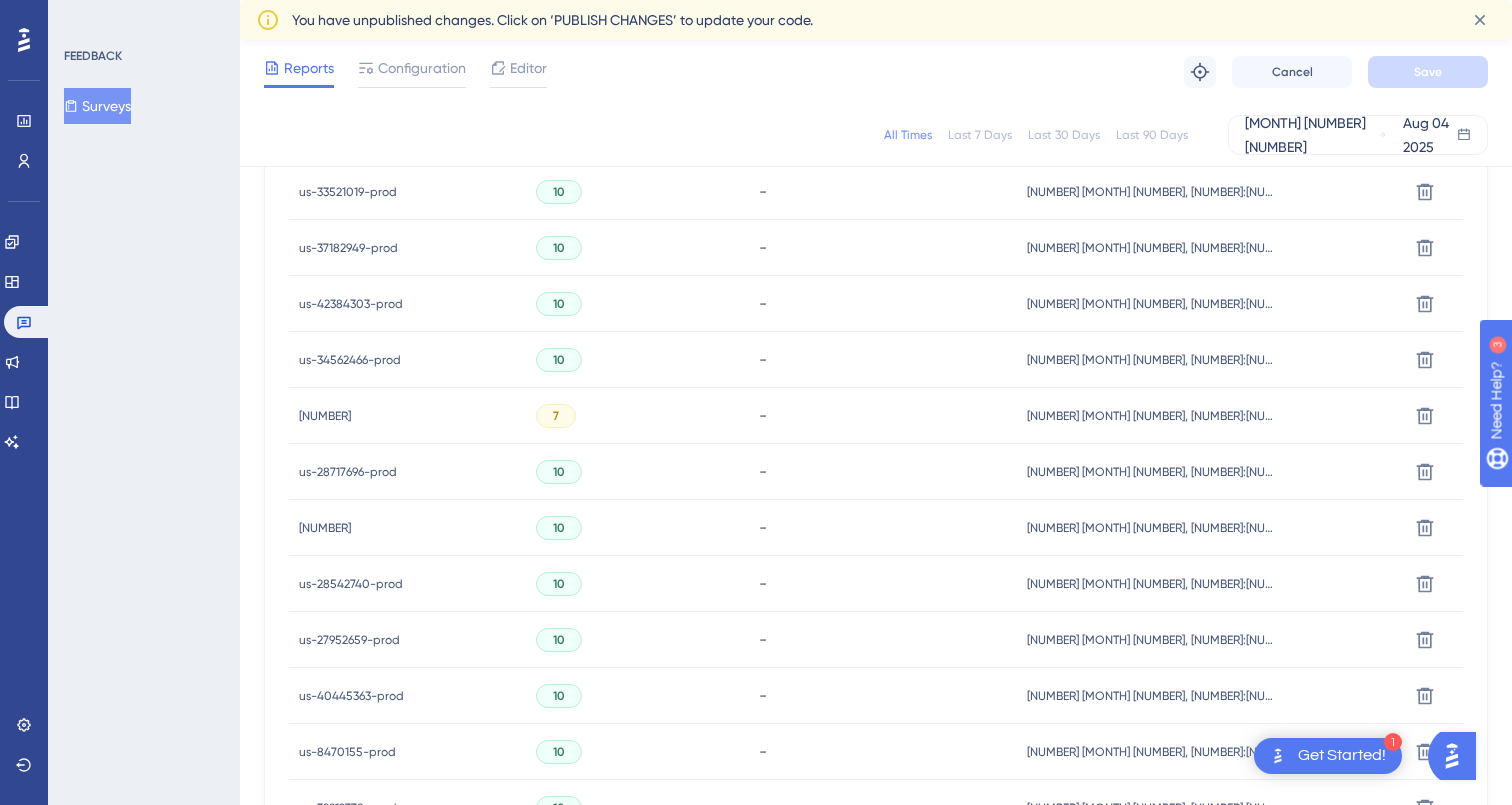 scroll, scrollTop: 1357, scrollLeft: 0, axis: vertical 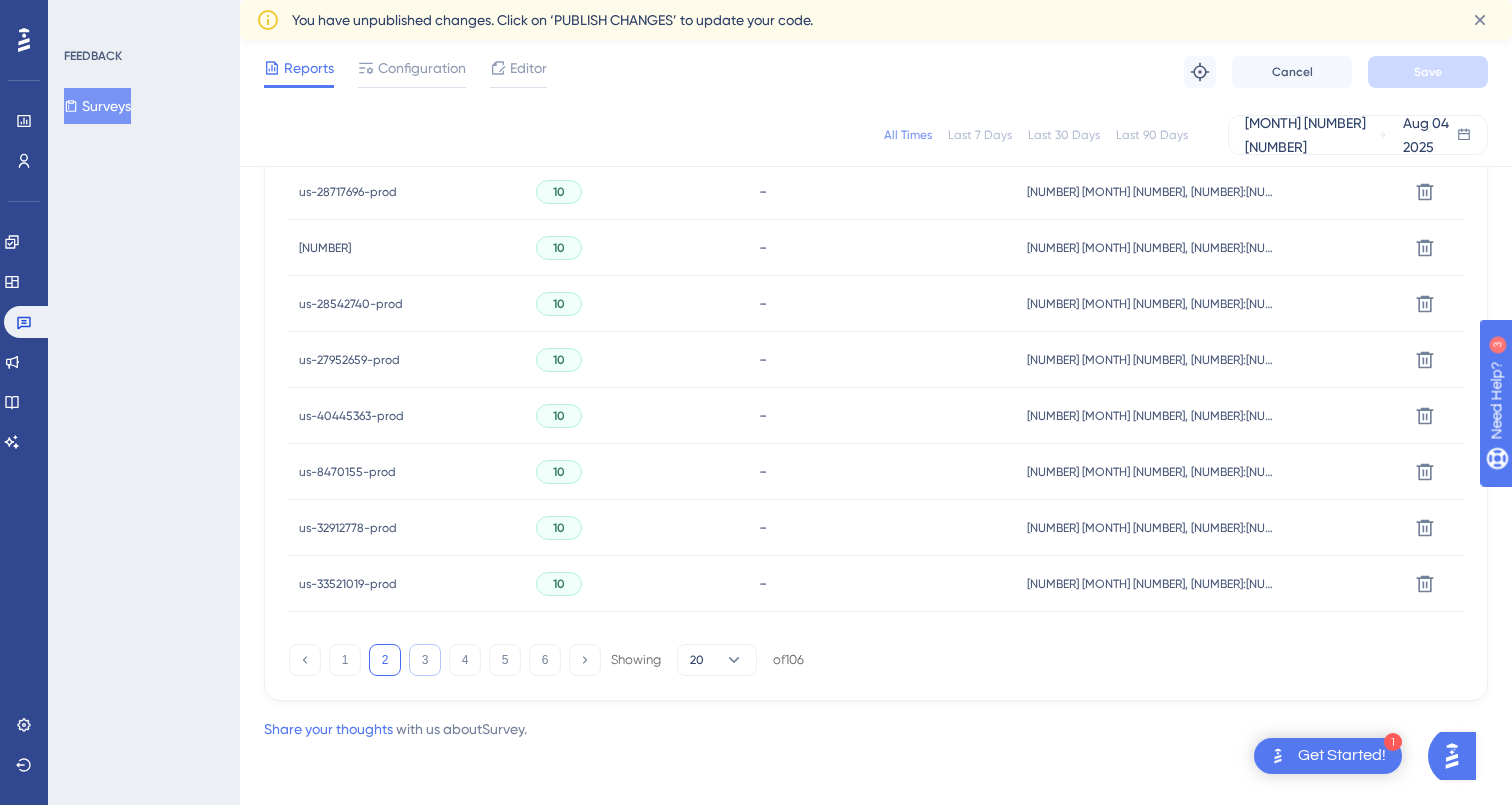 click on "3" at bounding box center (425, 660) 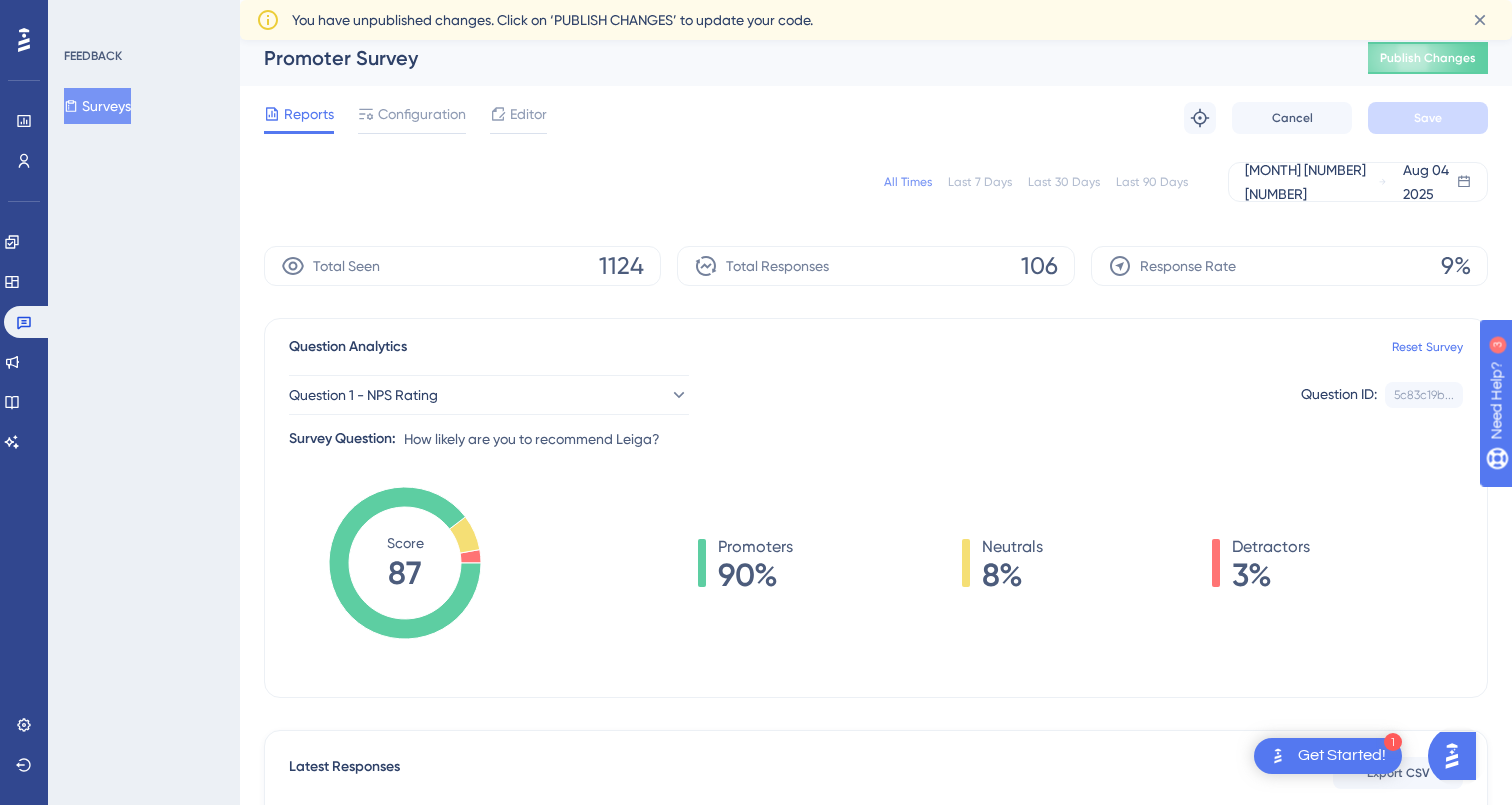 scroll, scrollTop: 0, scrollLeft: 0, axis: both 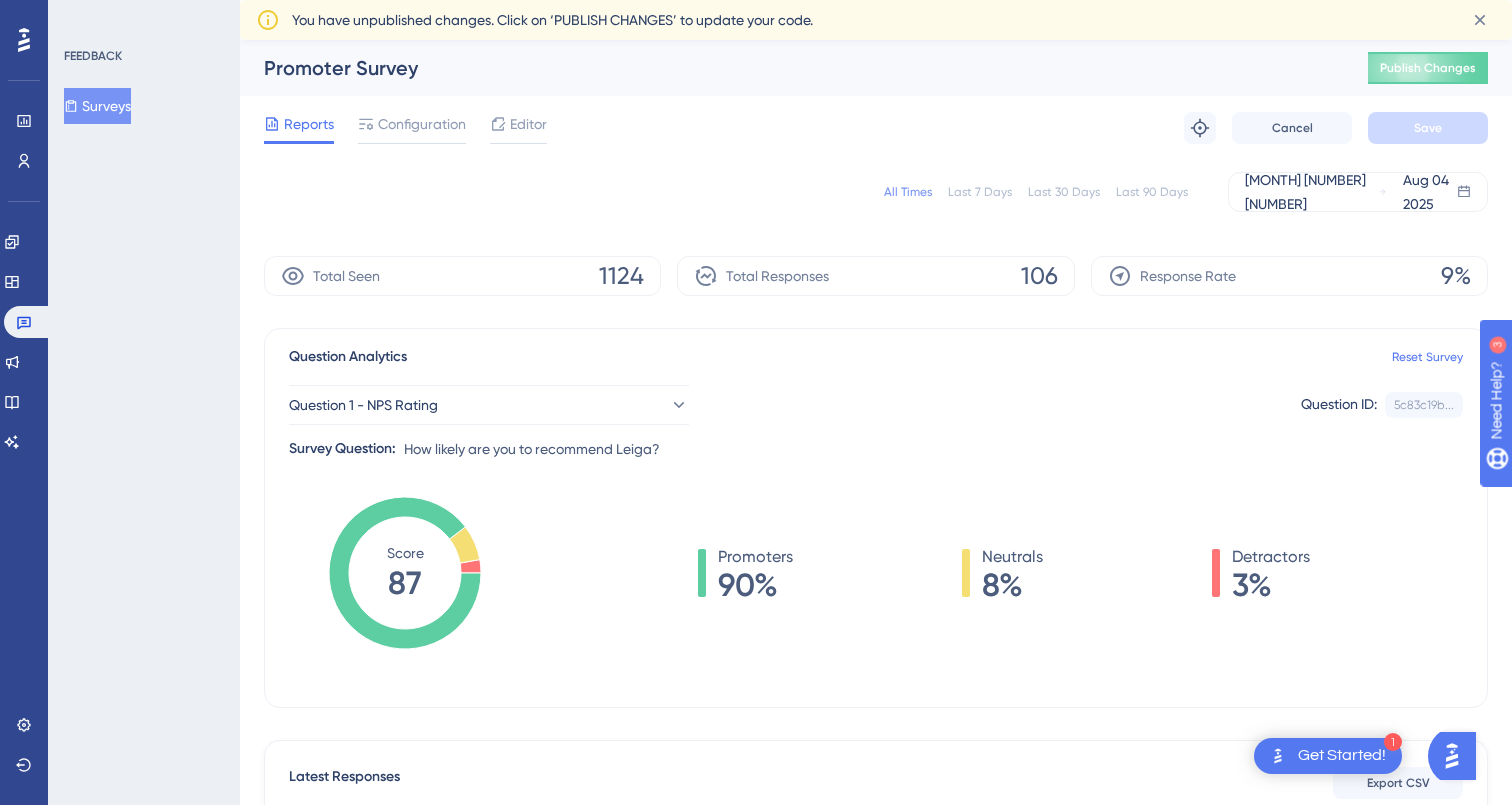 click on "Last 7 Days" at bounding box center [980, 192] 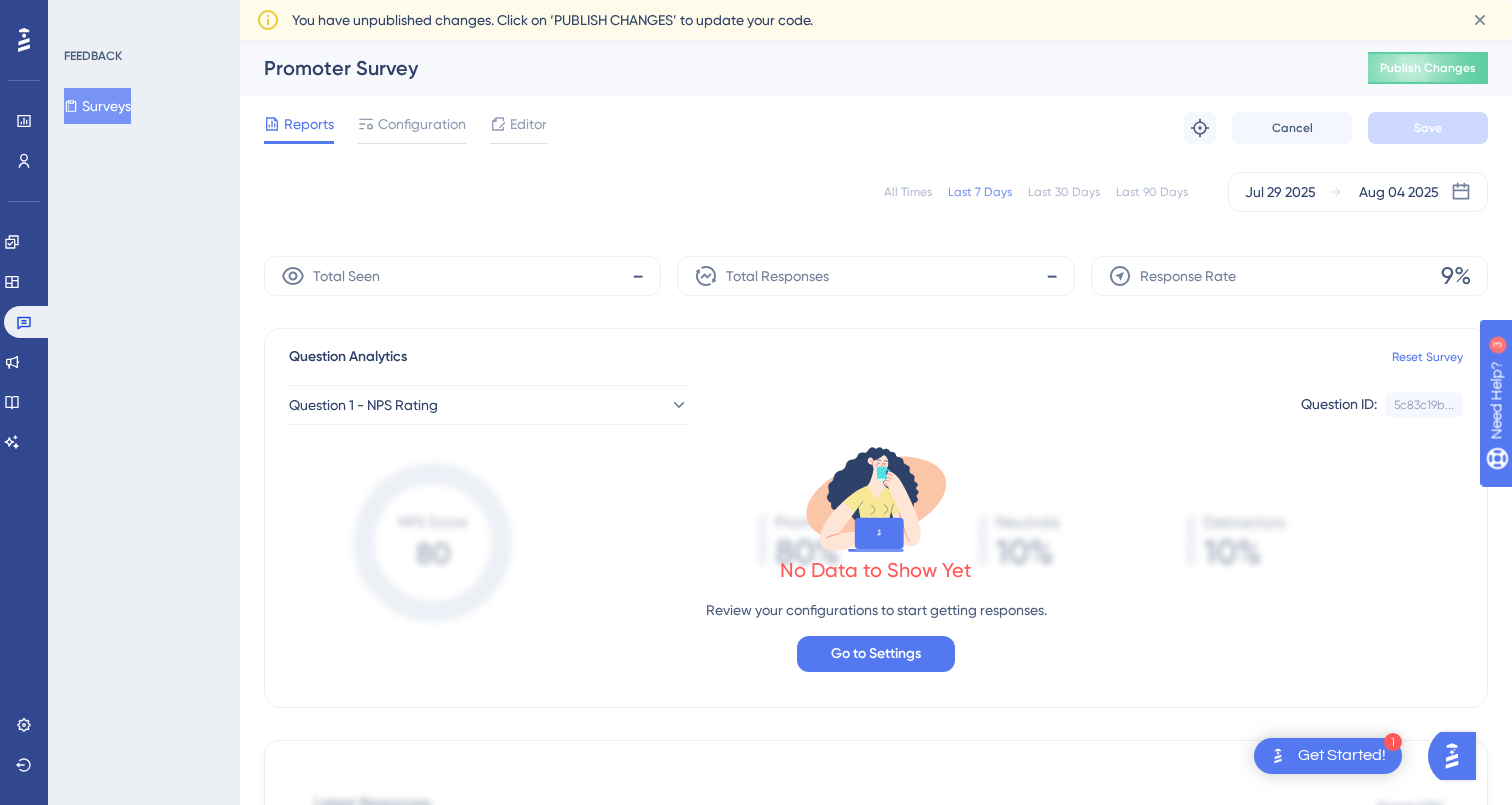 click on "Last 30 Days" at bounding box center (1064, 192) 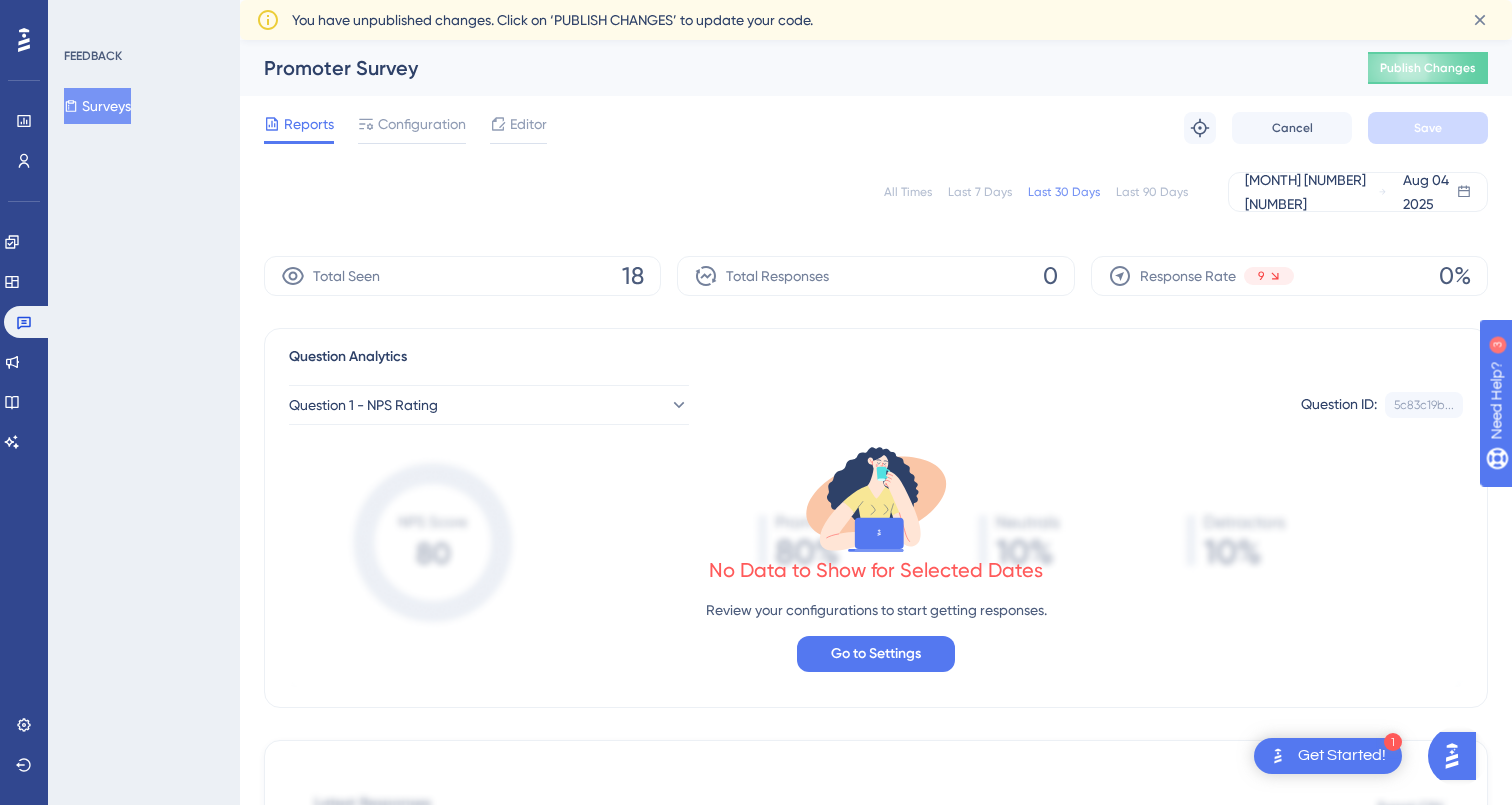 click on "Last 90 Days" at bounding box center (1152, 192) 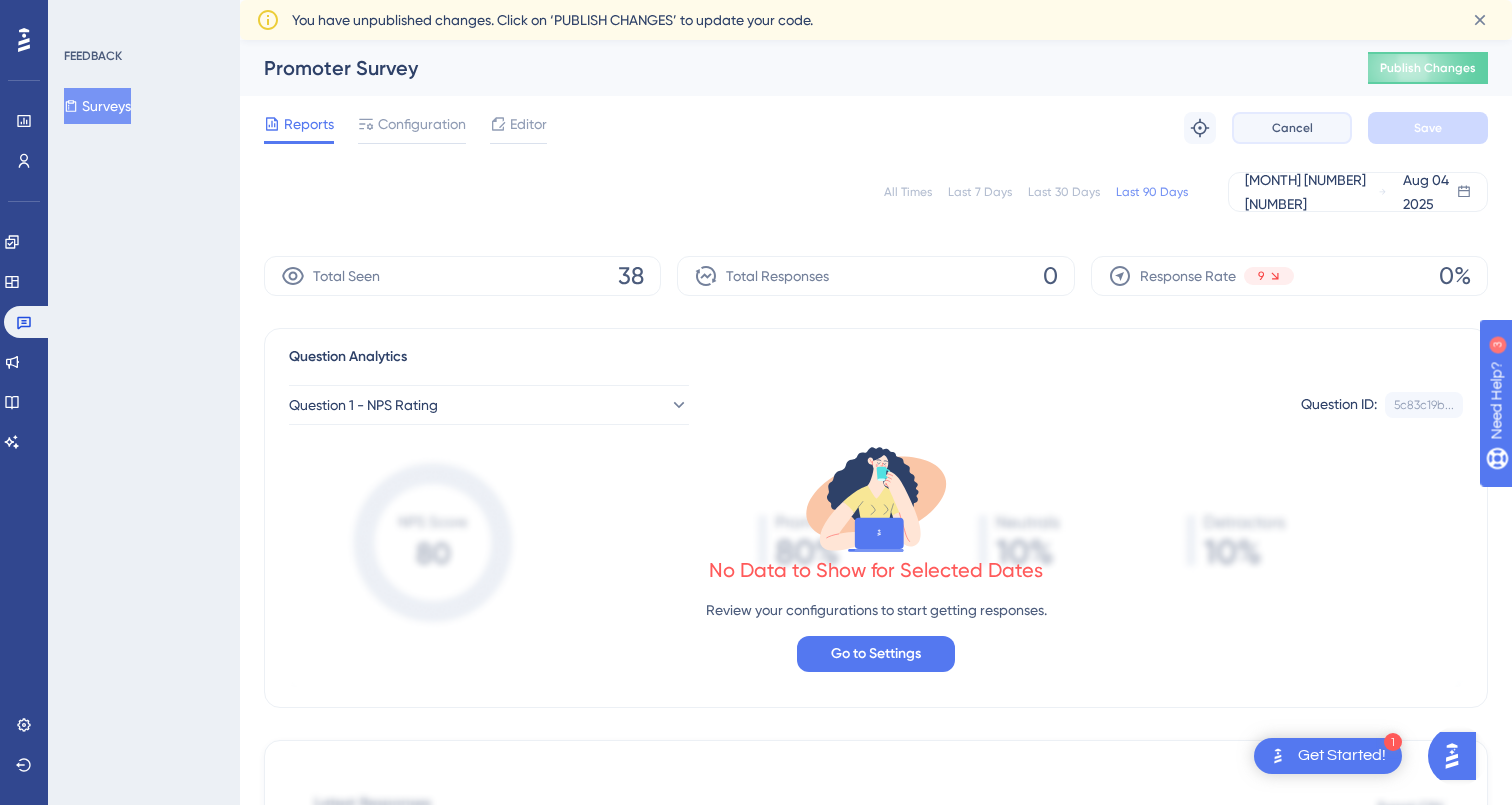 click on "Cancel" at bounding box center (1292, 128) 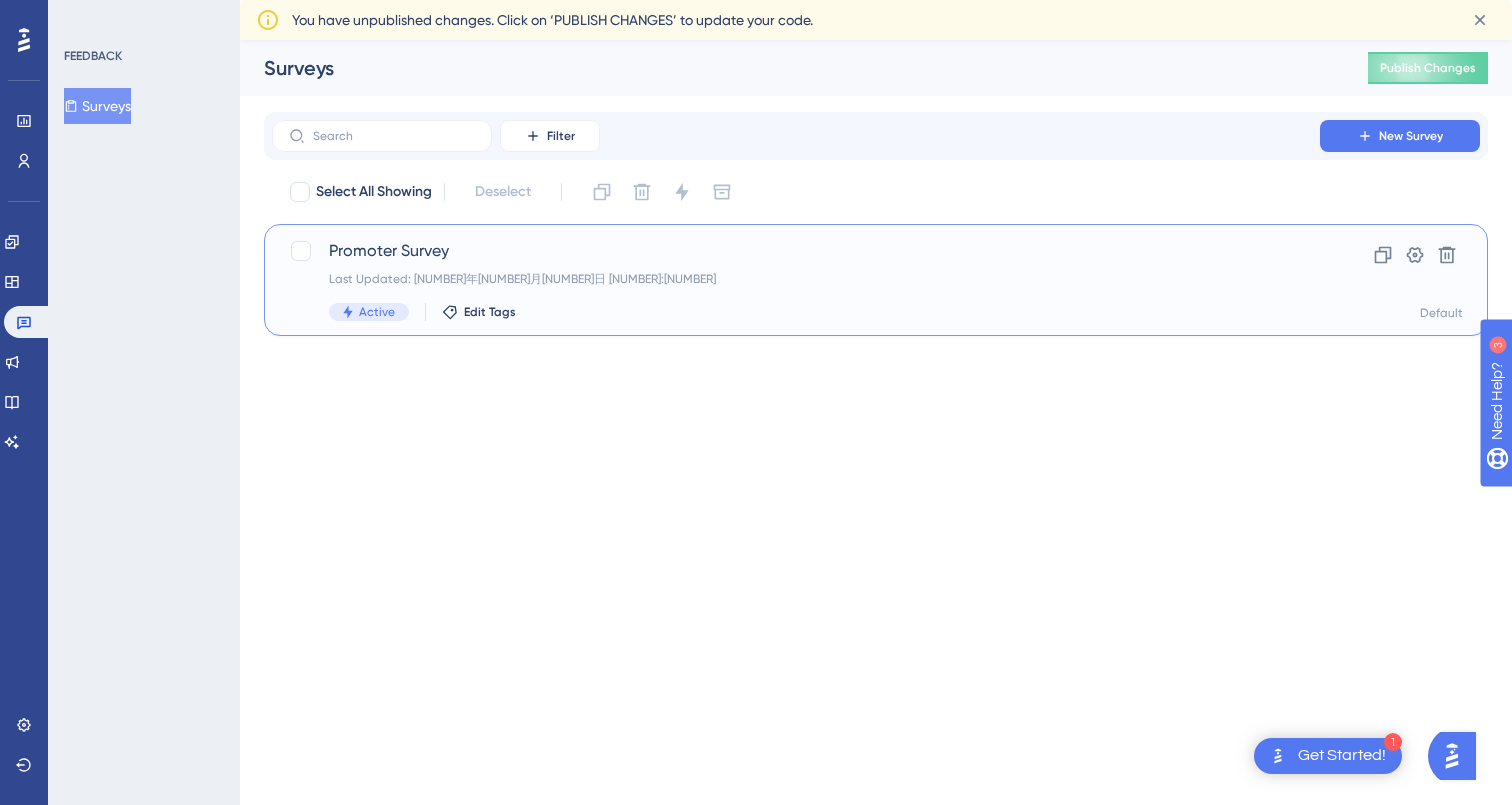 click on "Last Updated: [NUMBER]年[NUMBER]月[NUMBER]日 [NUMBER]:[NUMBER] Active Edit Tags" at bounding box center [796, 280] 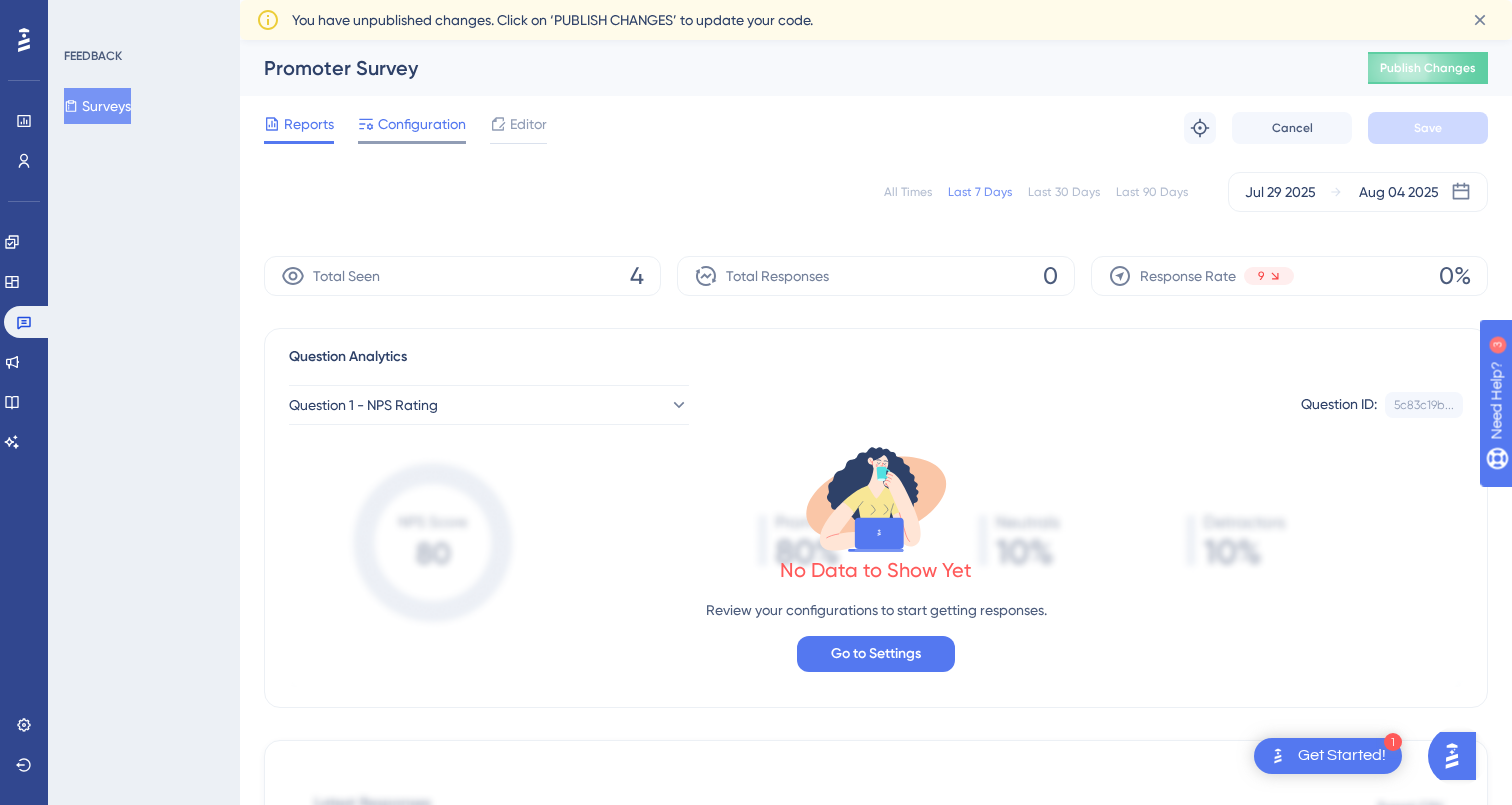 click on "Configuration" at bounding box center [422, 124] 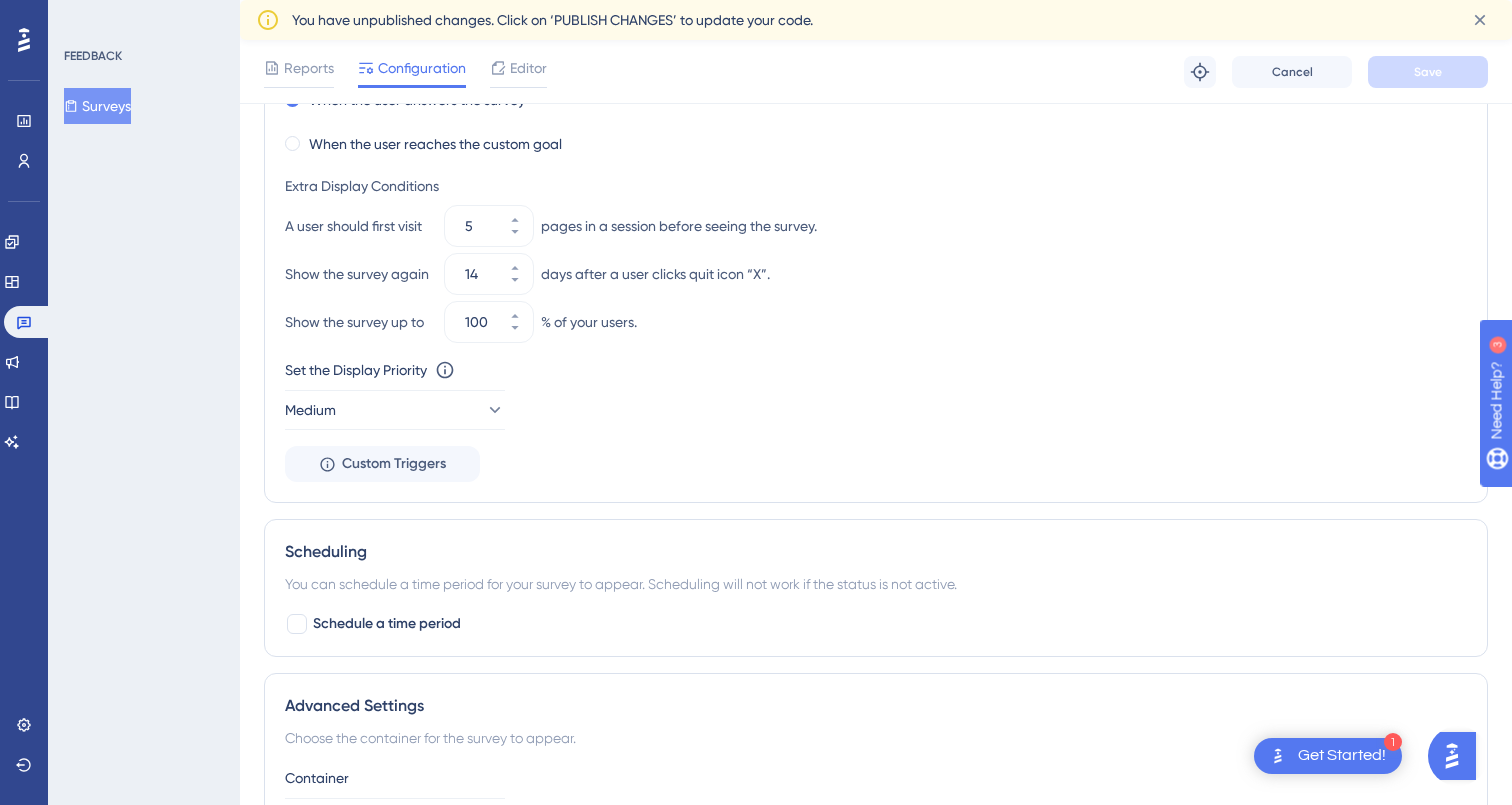 scroll, scrollTop: 1763, scrollLeft: 0, axis: vertical 